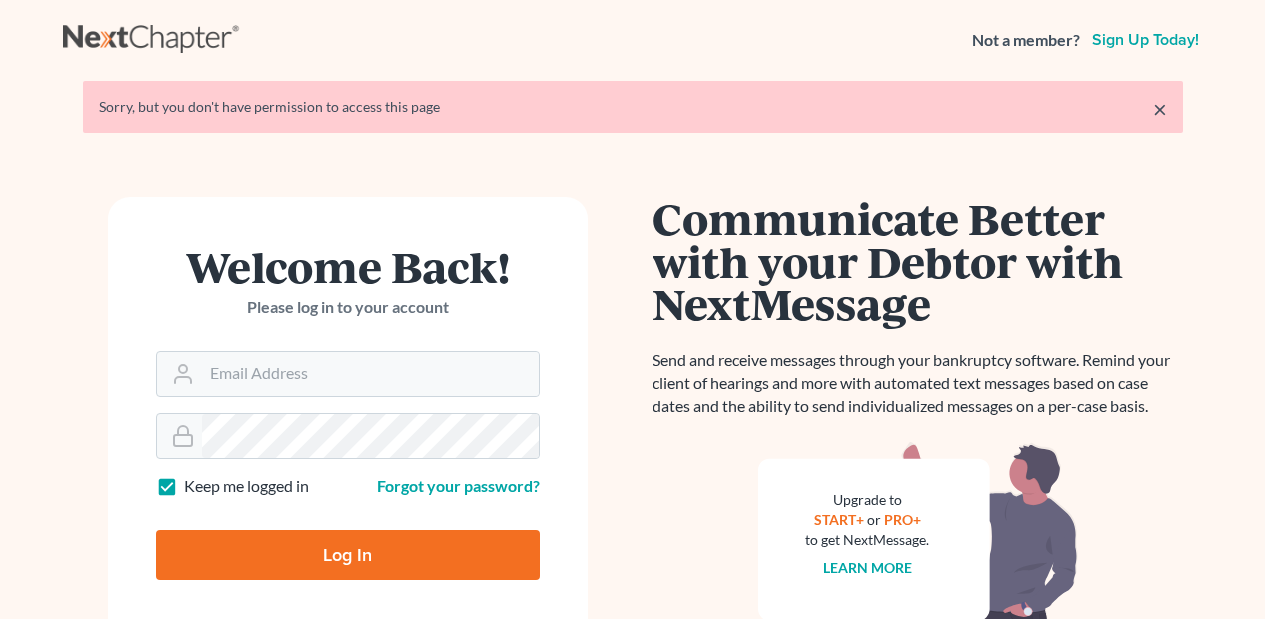 scroll, scrollTop: 0, scrollLeft: 0, axis: both 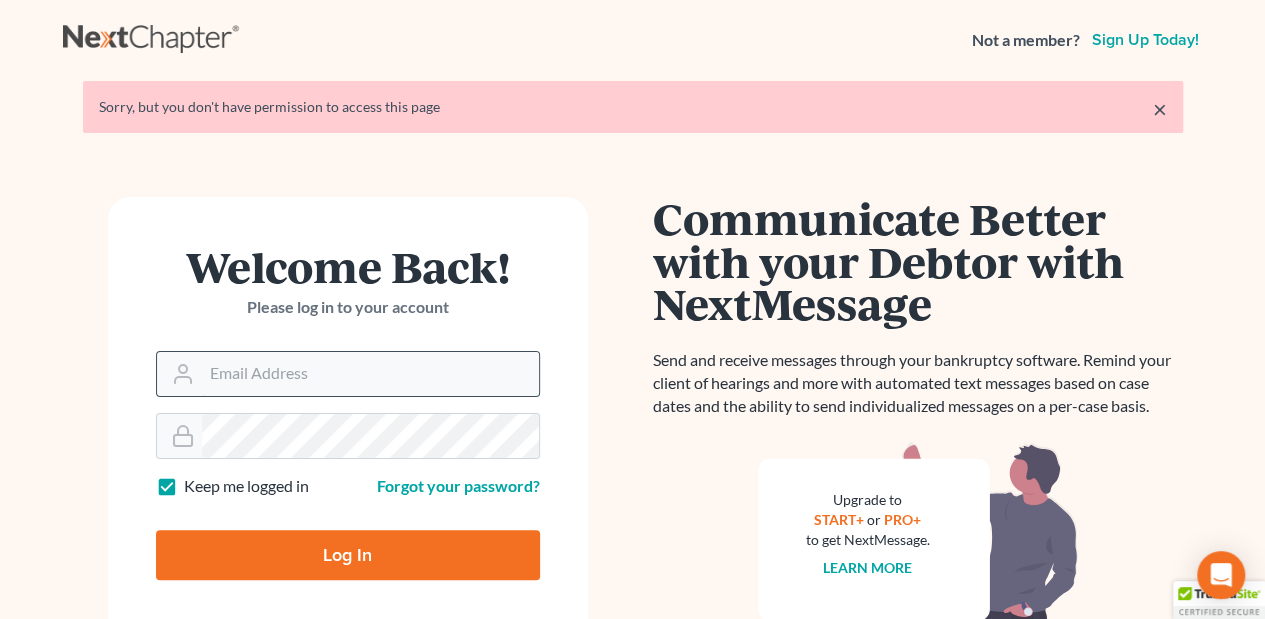 click on "Email Address" at bounding box center (370, 374) 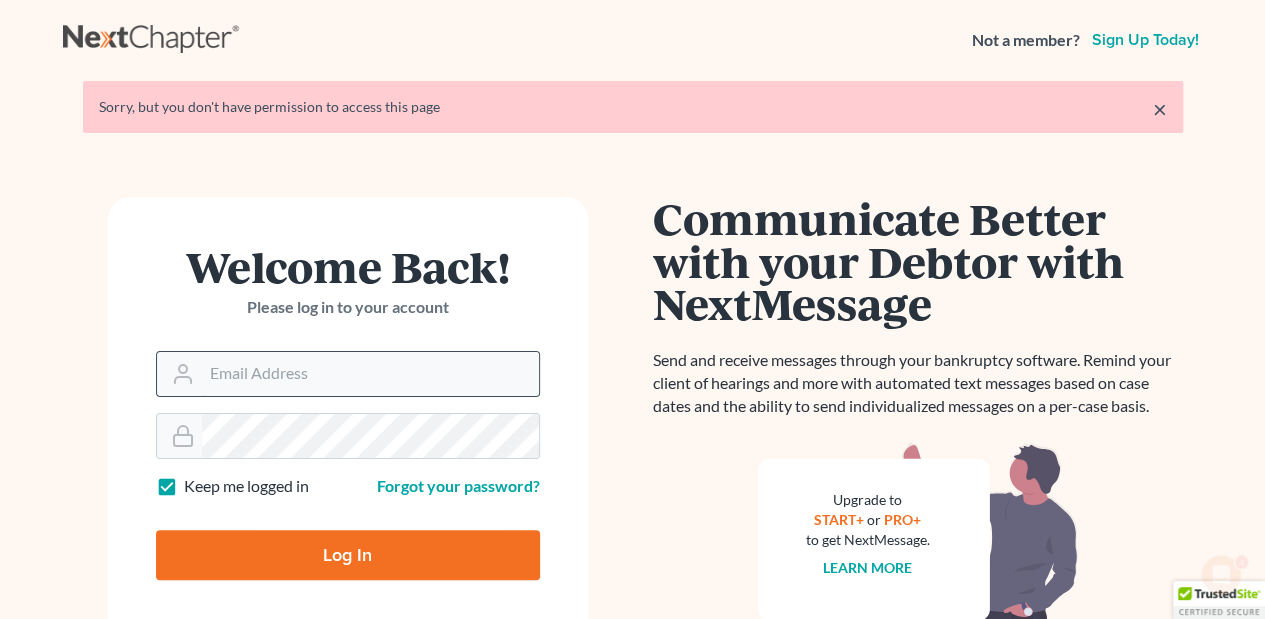 scroll, scrollTop: 0, scrollLeft: 0, axis: both 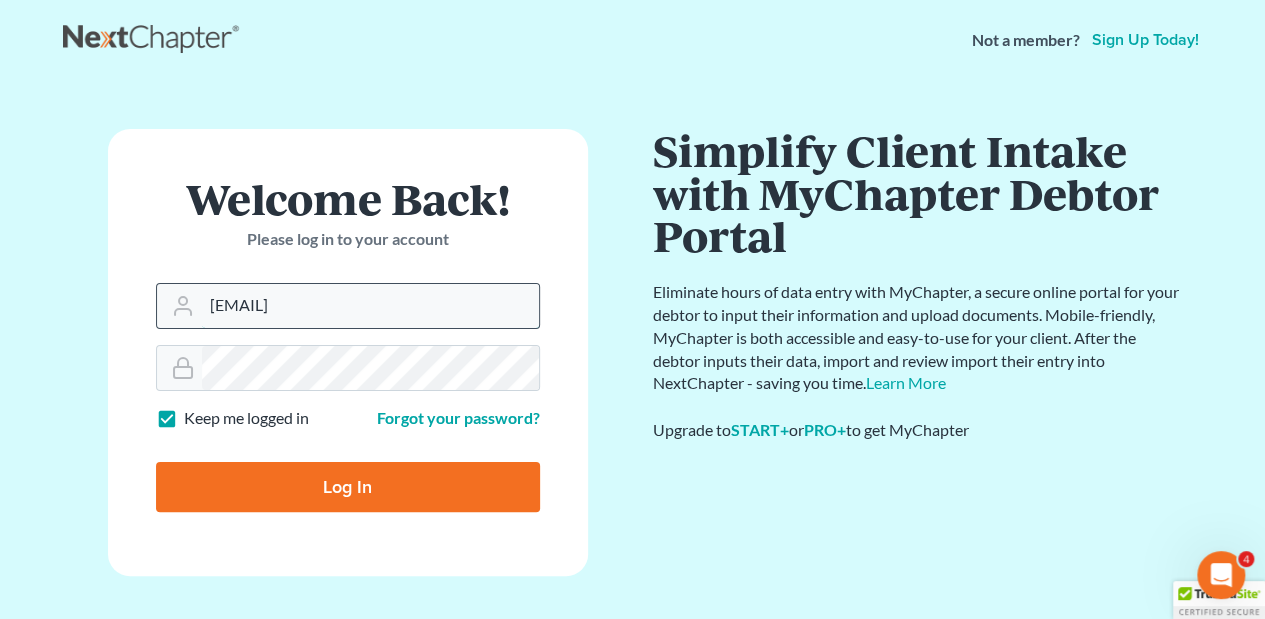 type on "[EMAIL]" 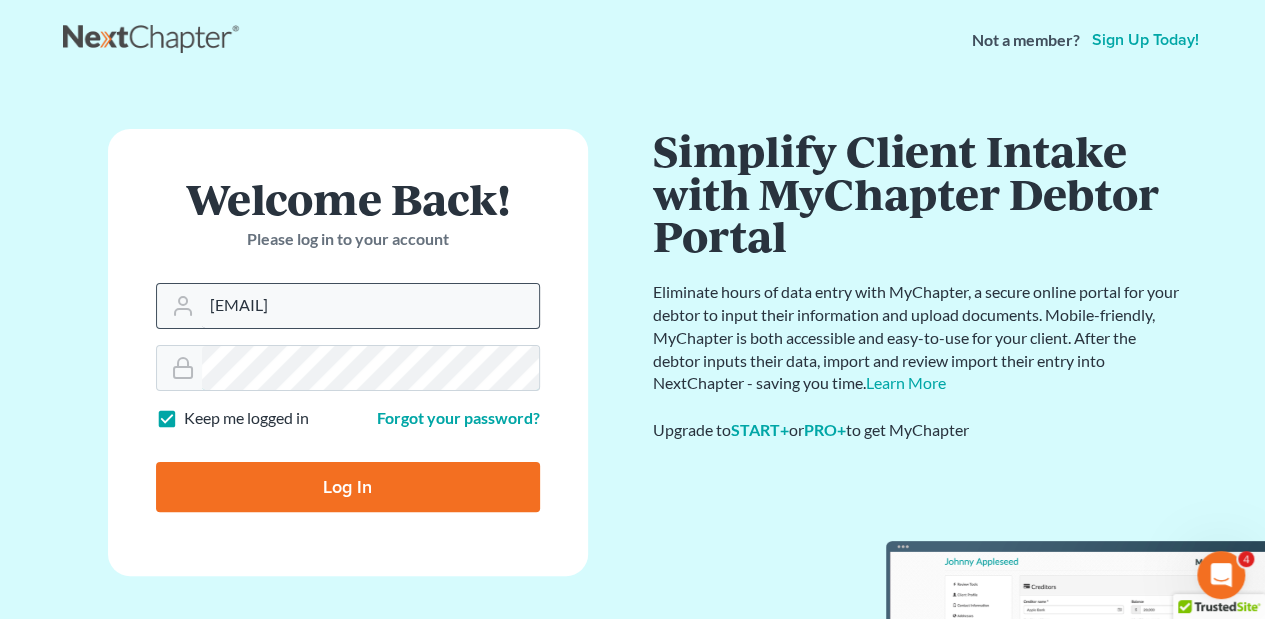 click on "Log In" at bounding box center (348, 487) 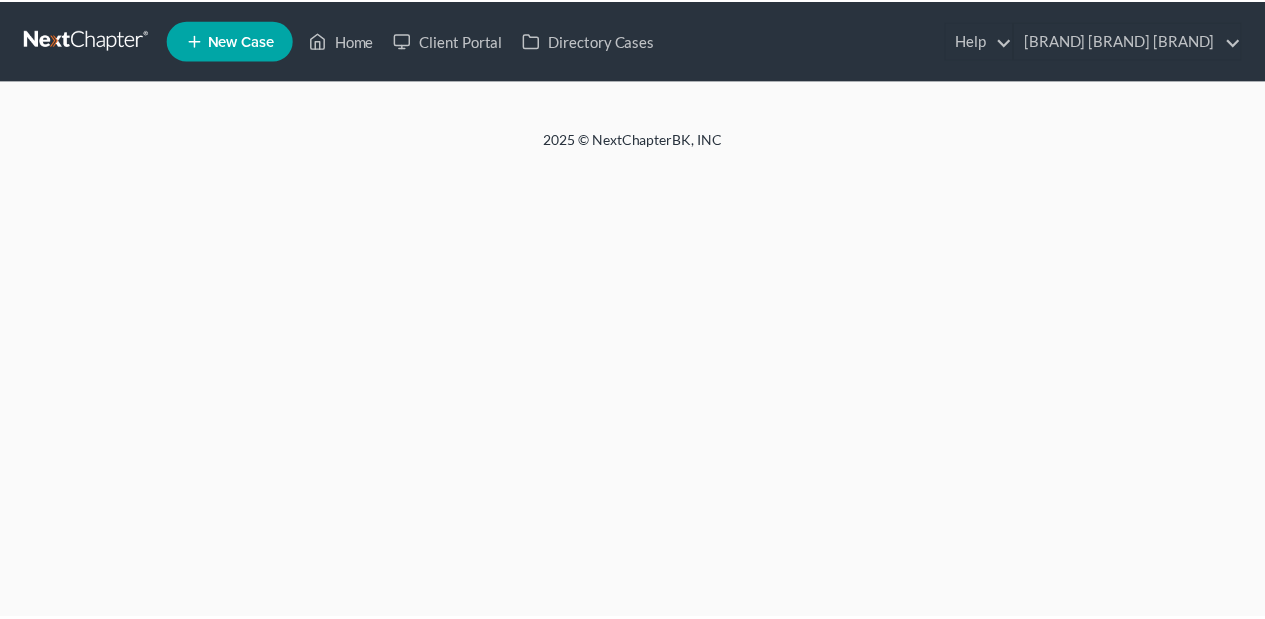 scroll, scrollTop: 0, scrollLeft: 0, axis: both 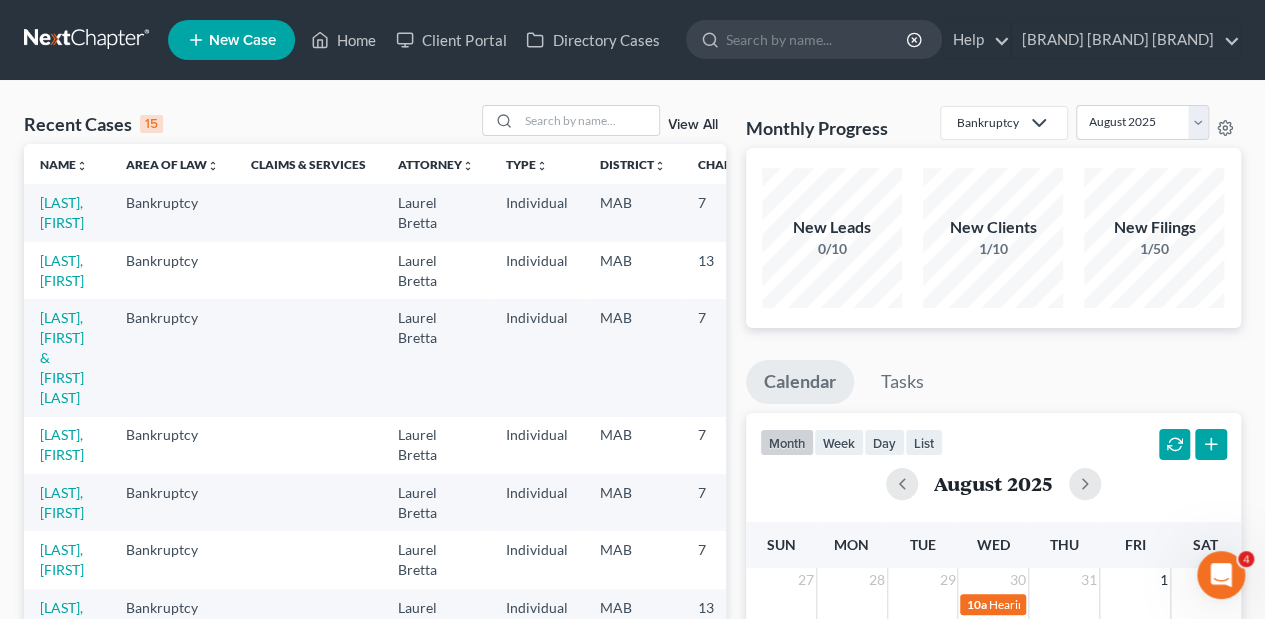 click on "Jammal, Claude" at bounding box center (67, 212) 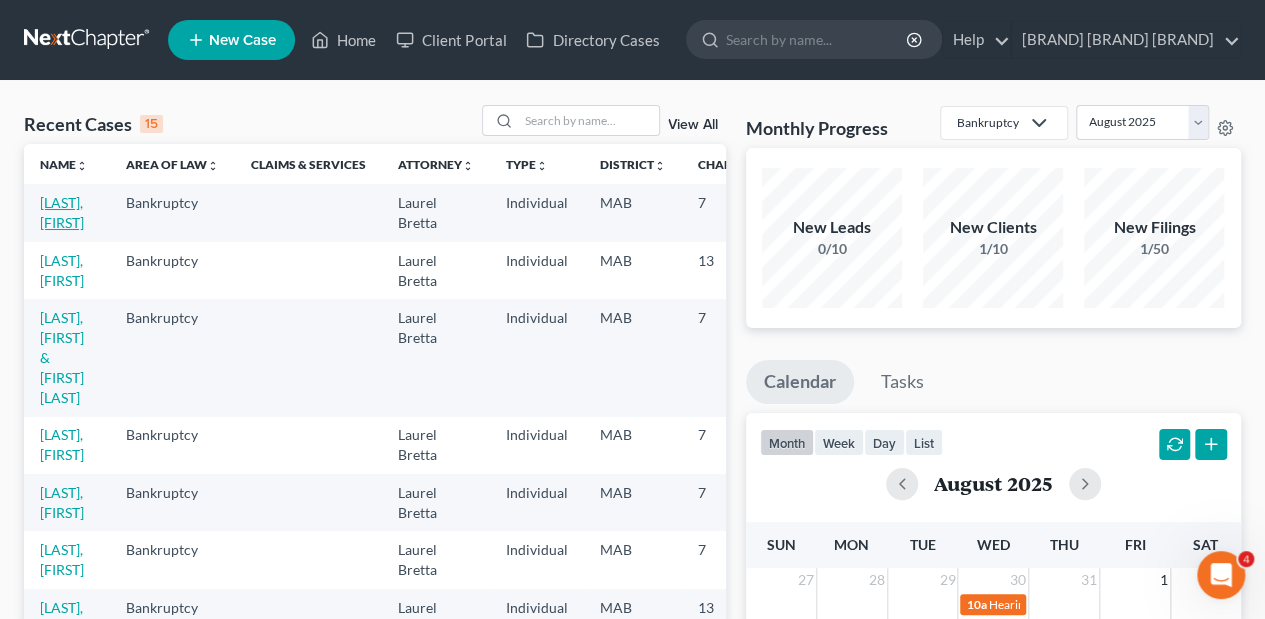 click on "Jammal, Claude" at bounding box center (62, 212) 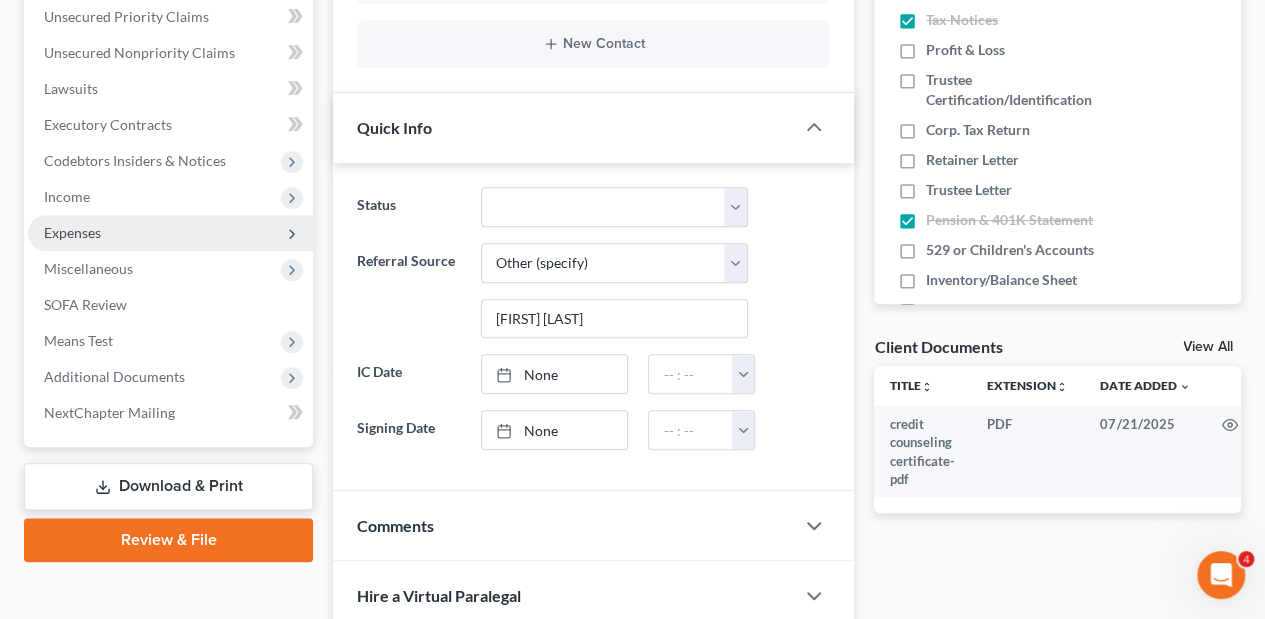 scroll, scrollTop: 466, scrollLeft: 0, axis: vertical 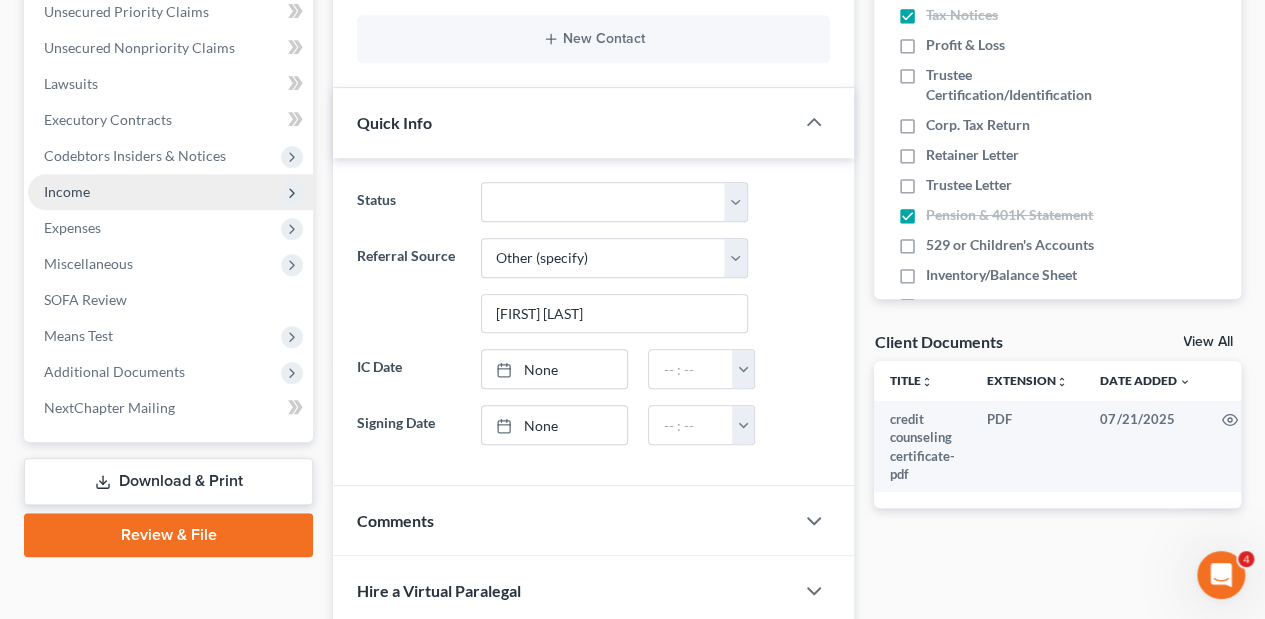 click on "Income" at bounding box center (67, 191) 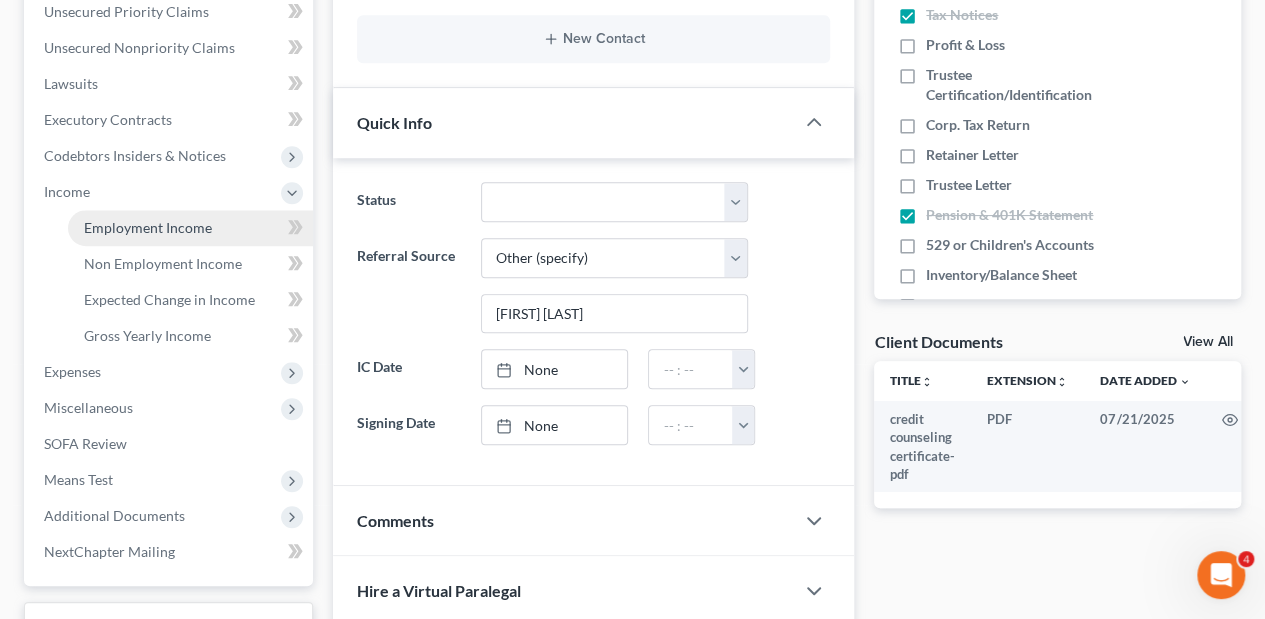 click on "Employment Income" at bounding box center (148, 227) 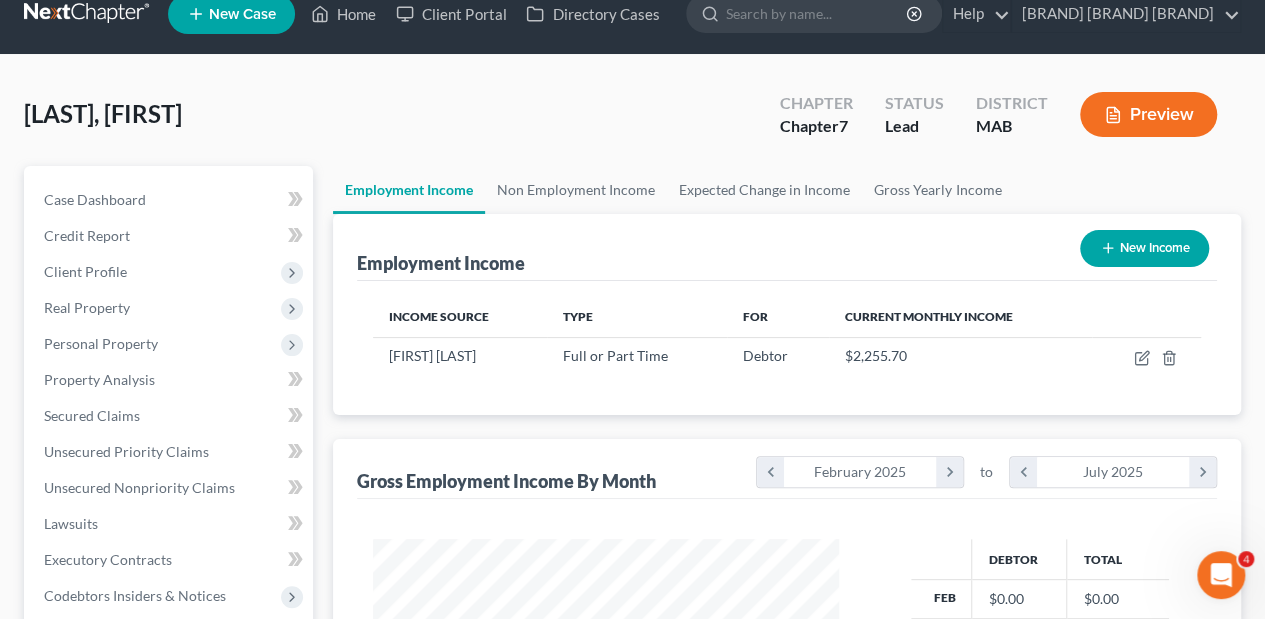 scroll, scrollTop: 0, scrollLeft: 0, axis: both 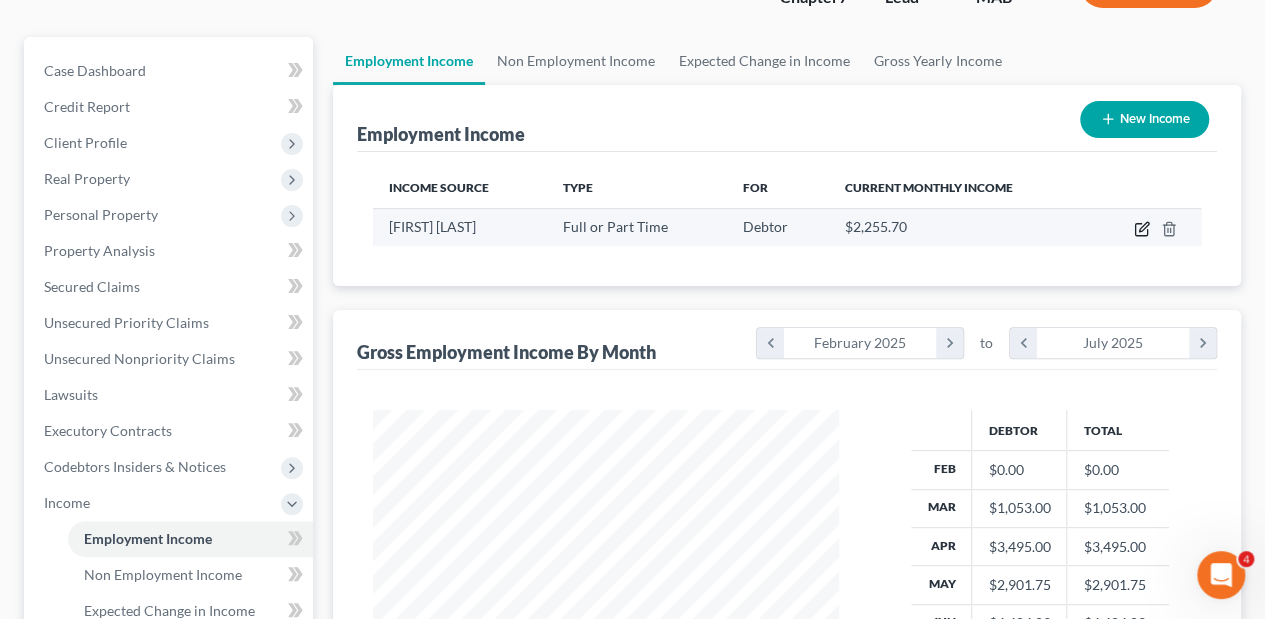 click 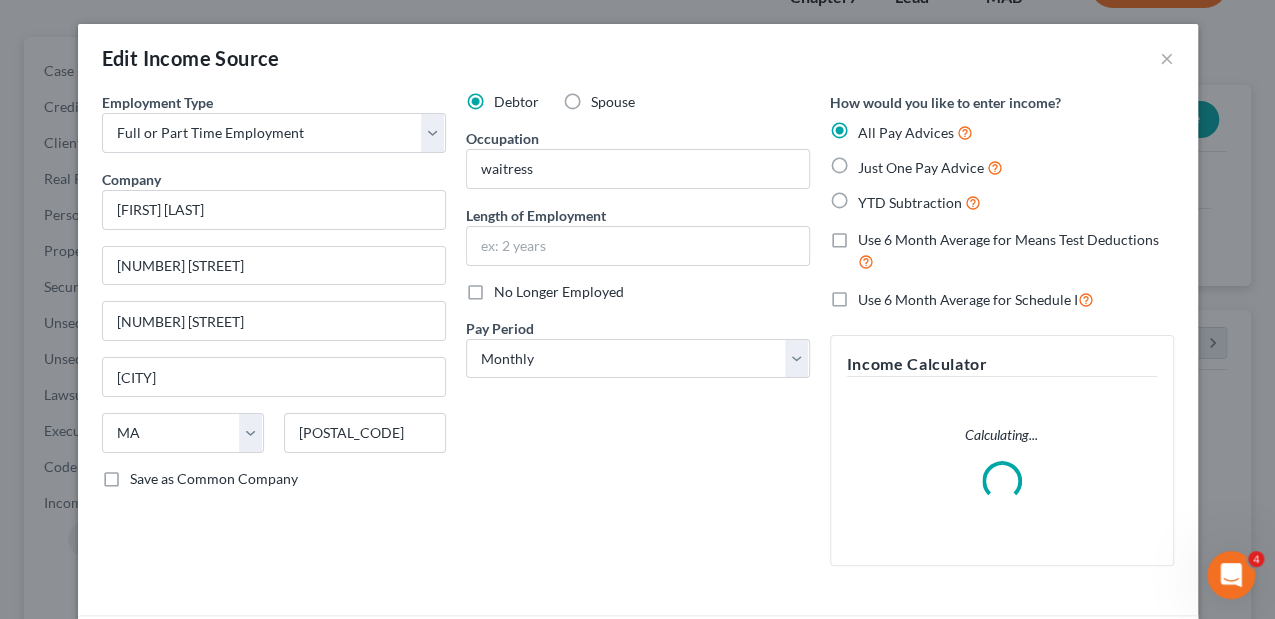 scroll, scrollTop: 999644, scrollLeft: 999489, axis: both 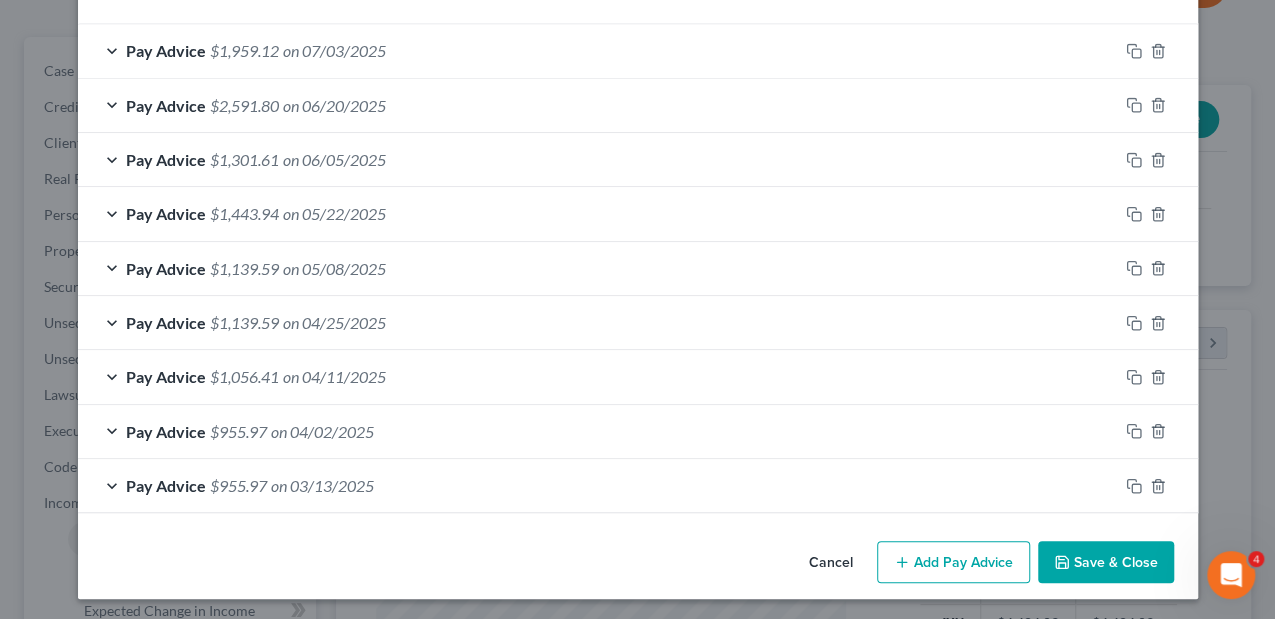 click on "Add Pay Advice" at bounding box center [953, 562] 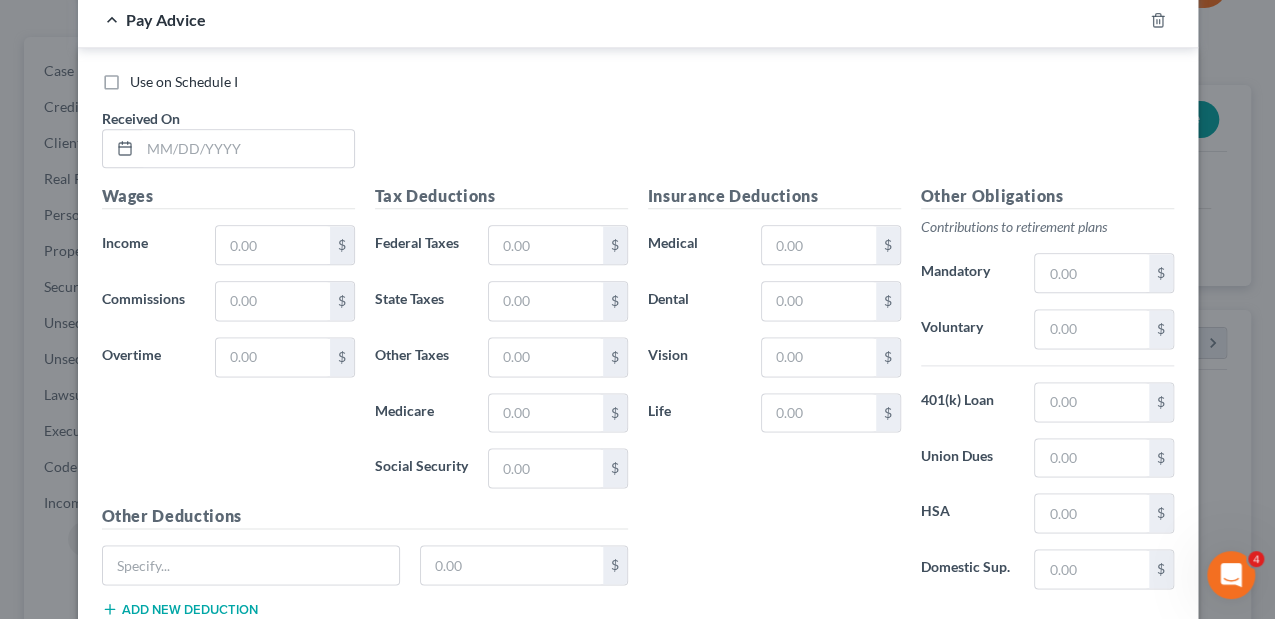scroll, scrollTop: 1145, scrollLeft: 0, axis: vertical 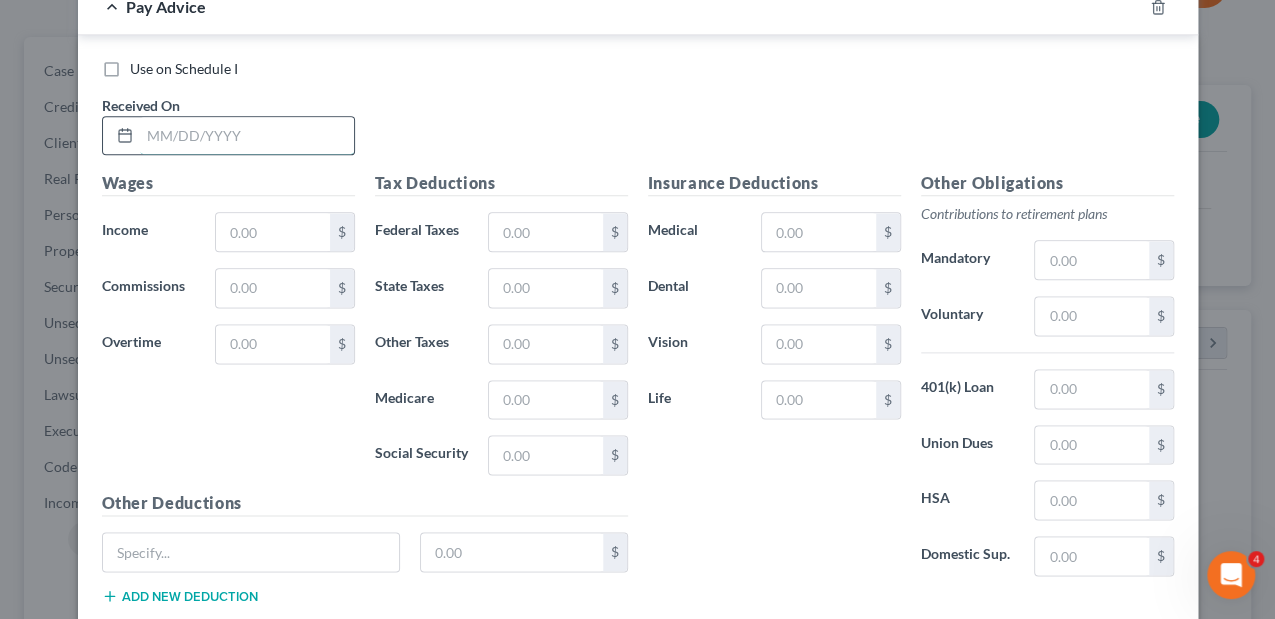 click at bounding box center (247, 136) 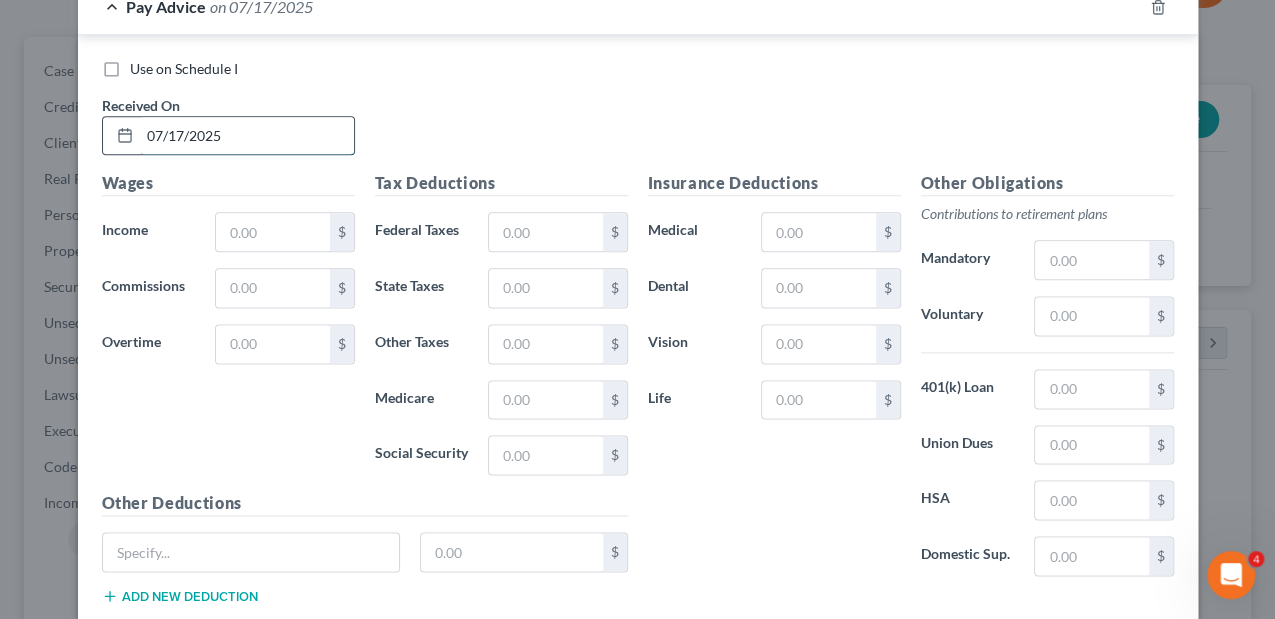 type on "07/17/2025" 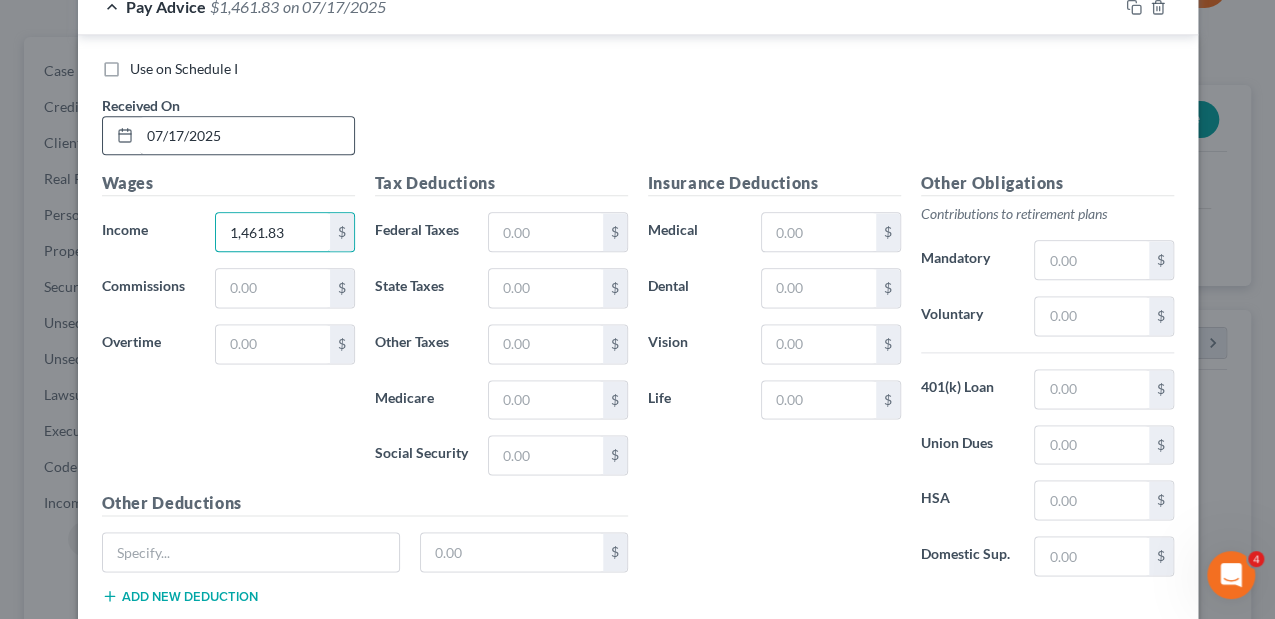 type on "1,461.83" 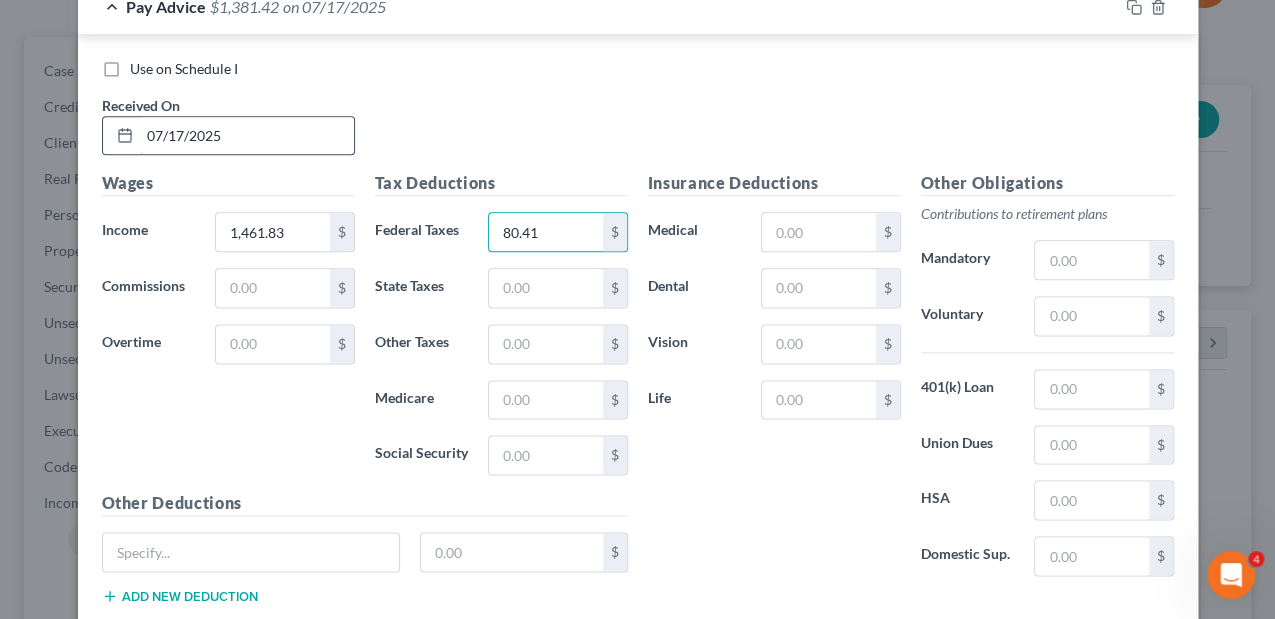 type on "80.41" 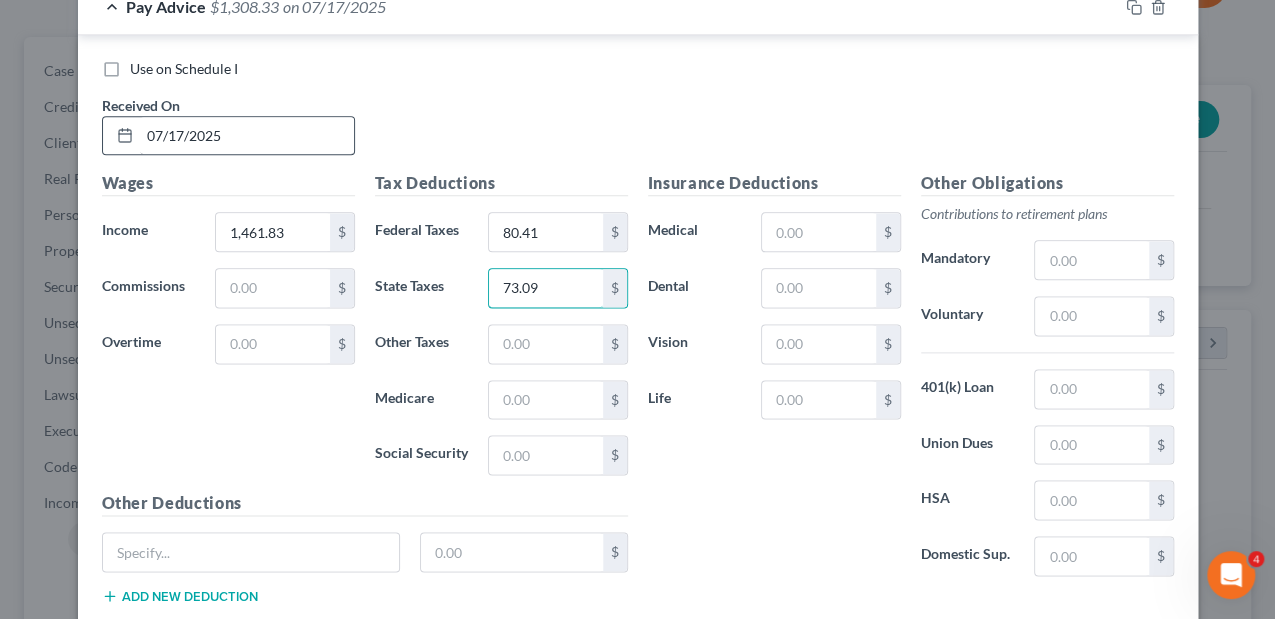 type on "73.09" 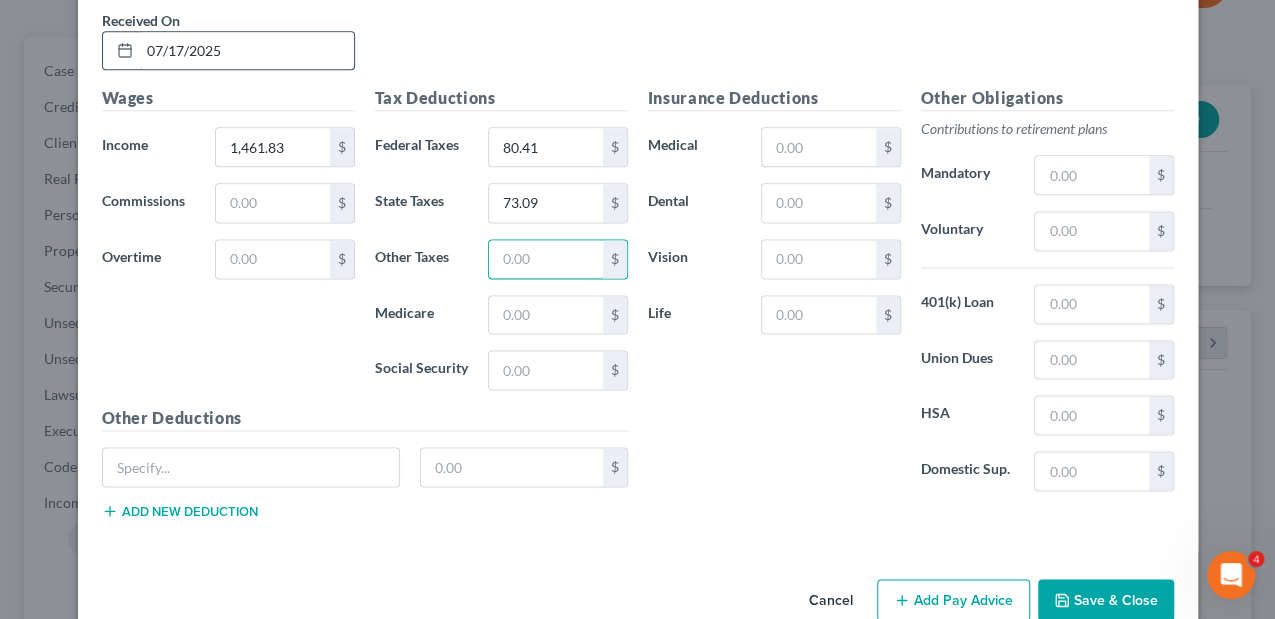 scroll, scrollTop: 1262, scrollLeft: 0, axis: vertical 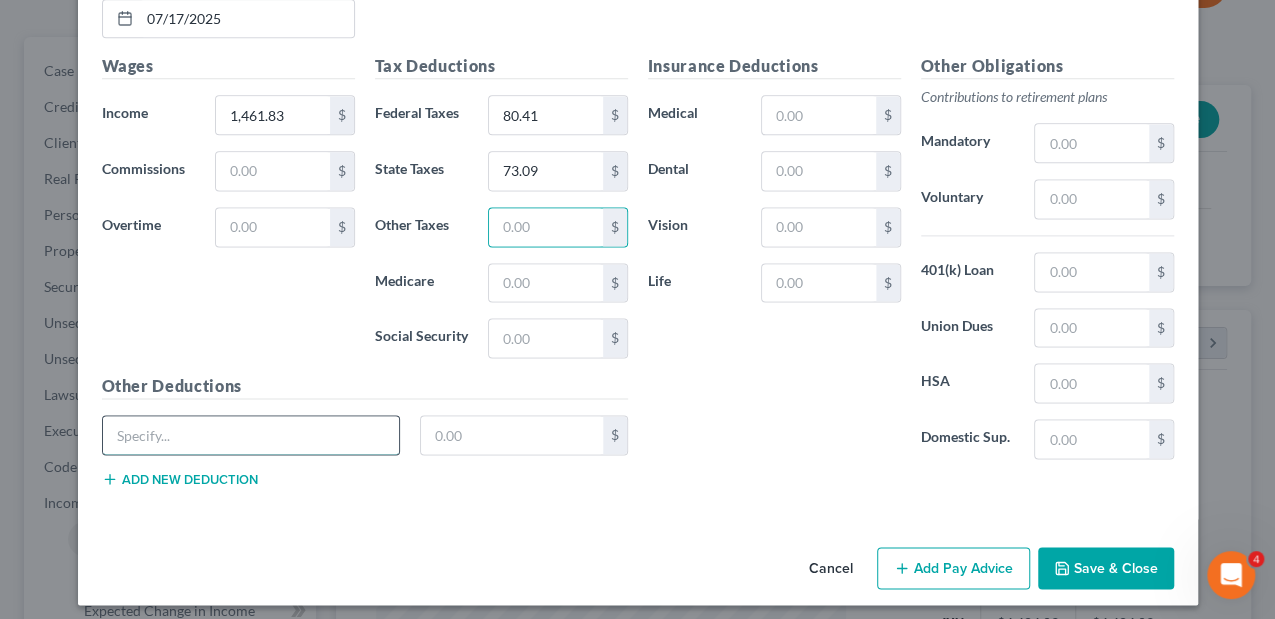 click at bounding box center [251, 435] 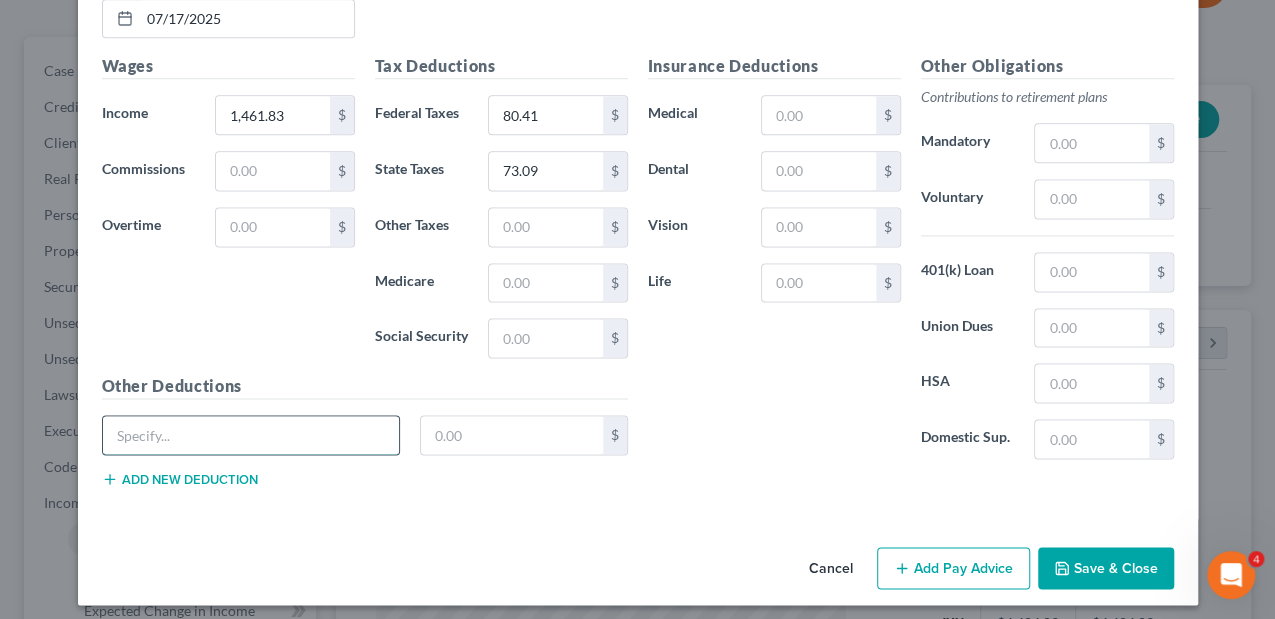 type on "Massachusetts Paid Medical" 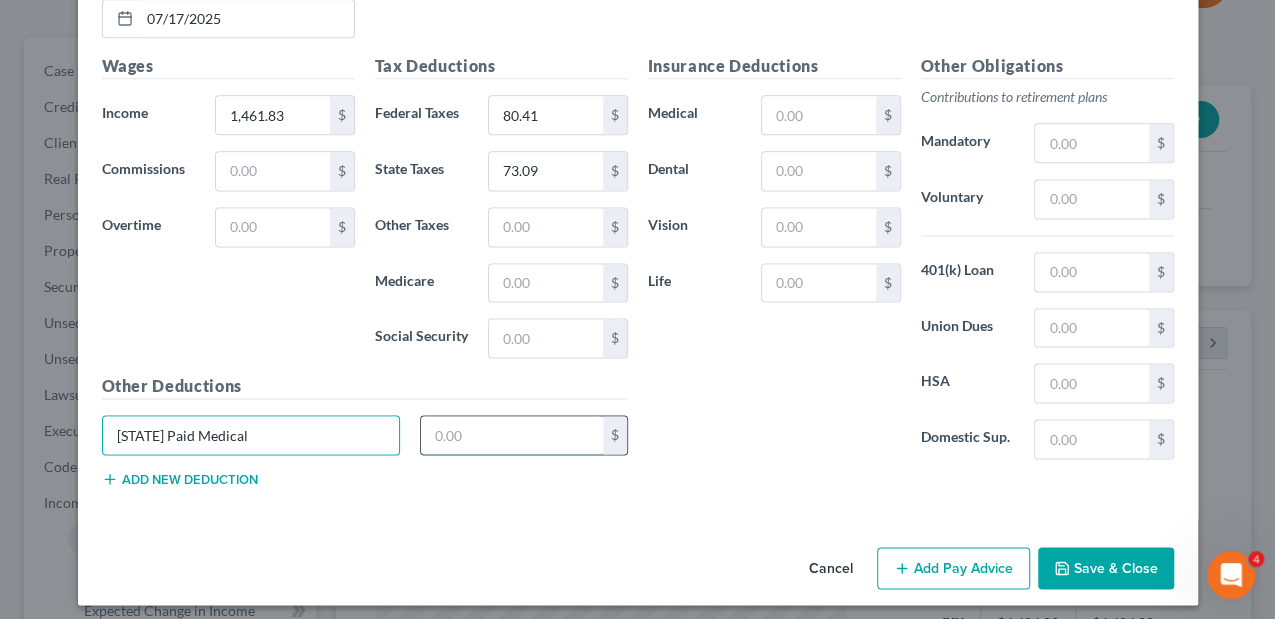 click at bounding box center (512, 435) 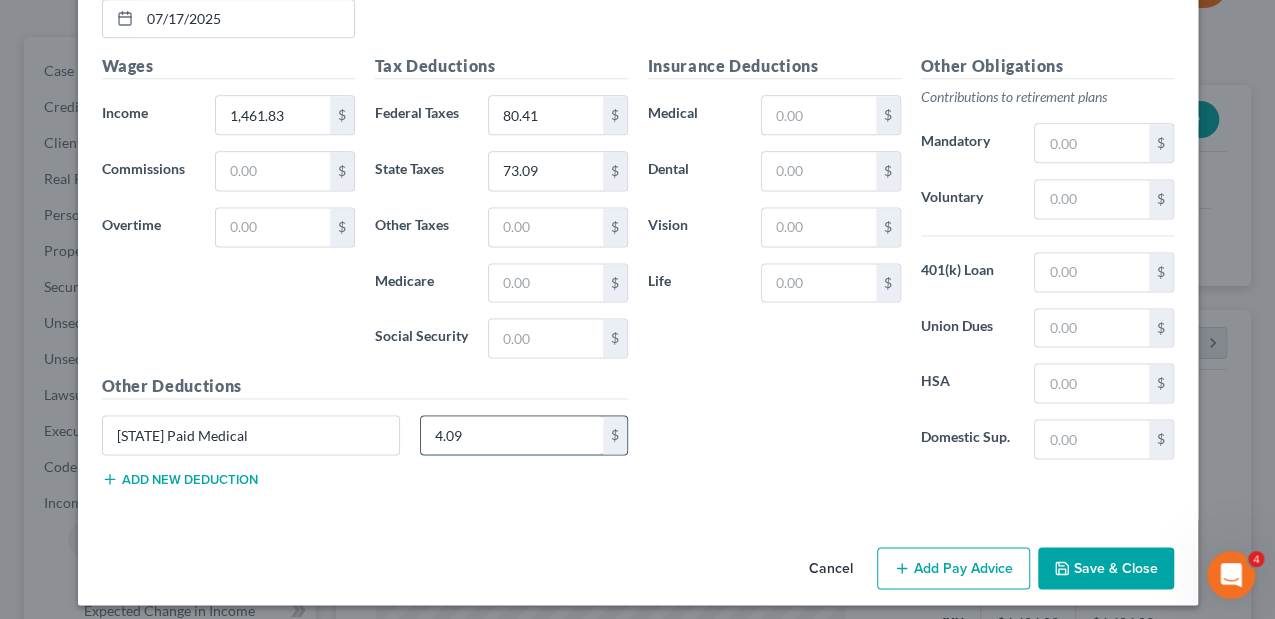 type on "4.09" 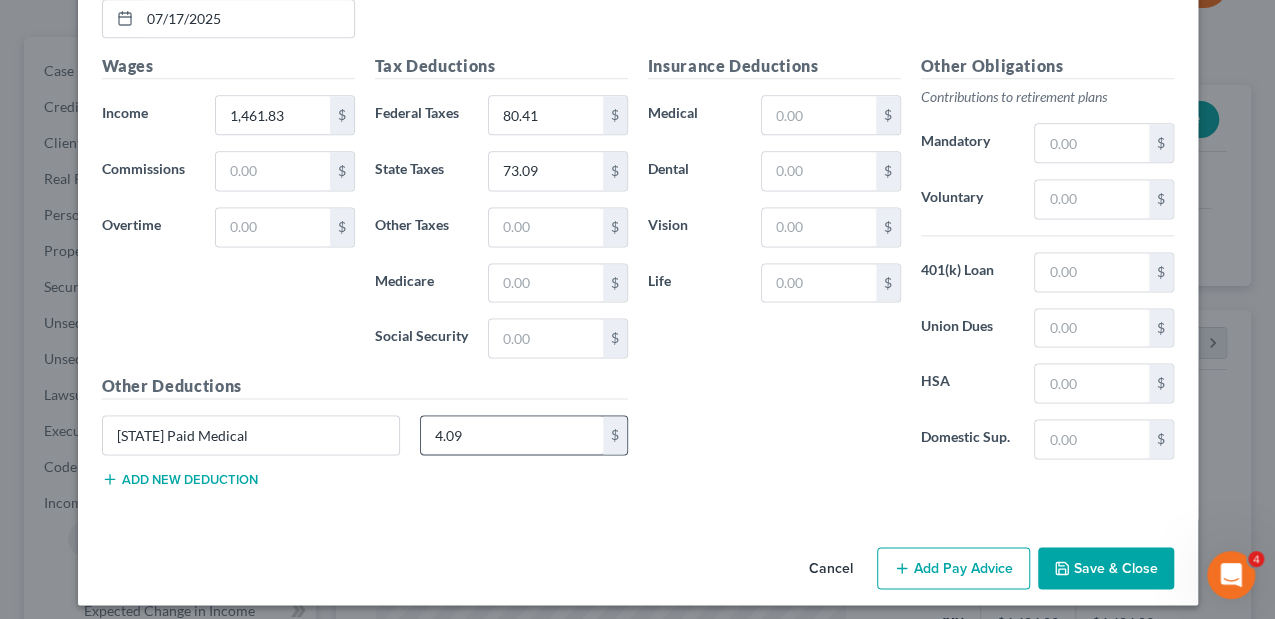 type 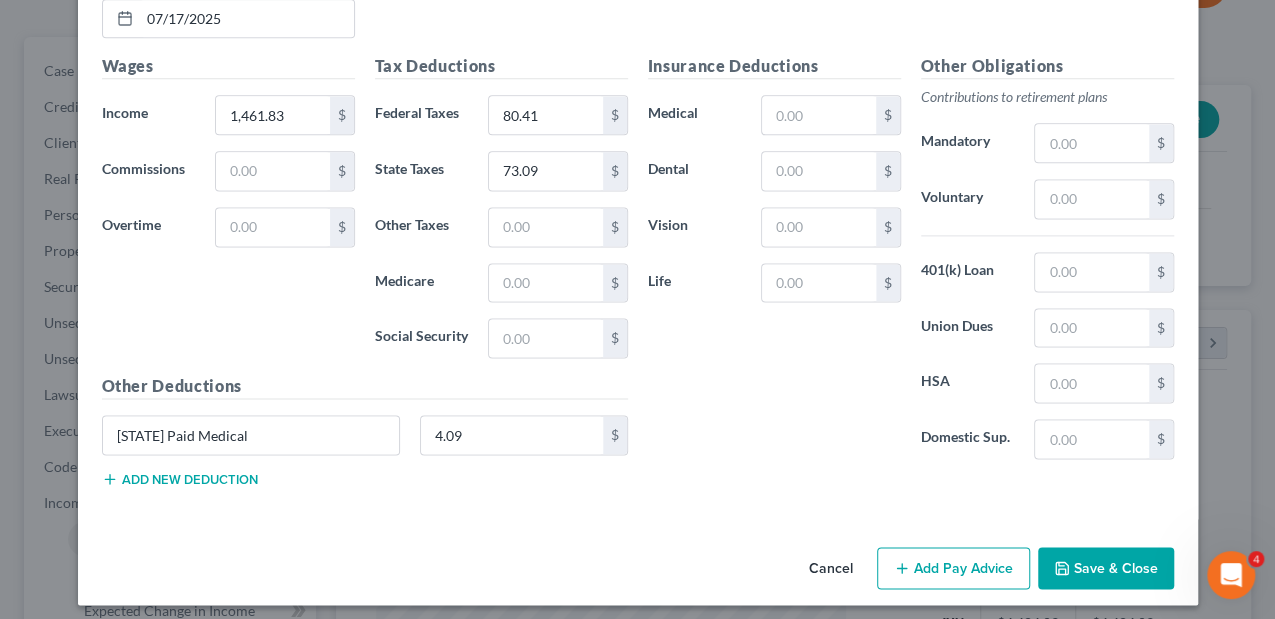 click on "Add new deduction" at bounding box center [180, 479] 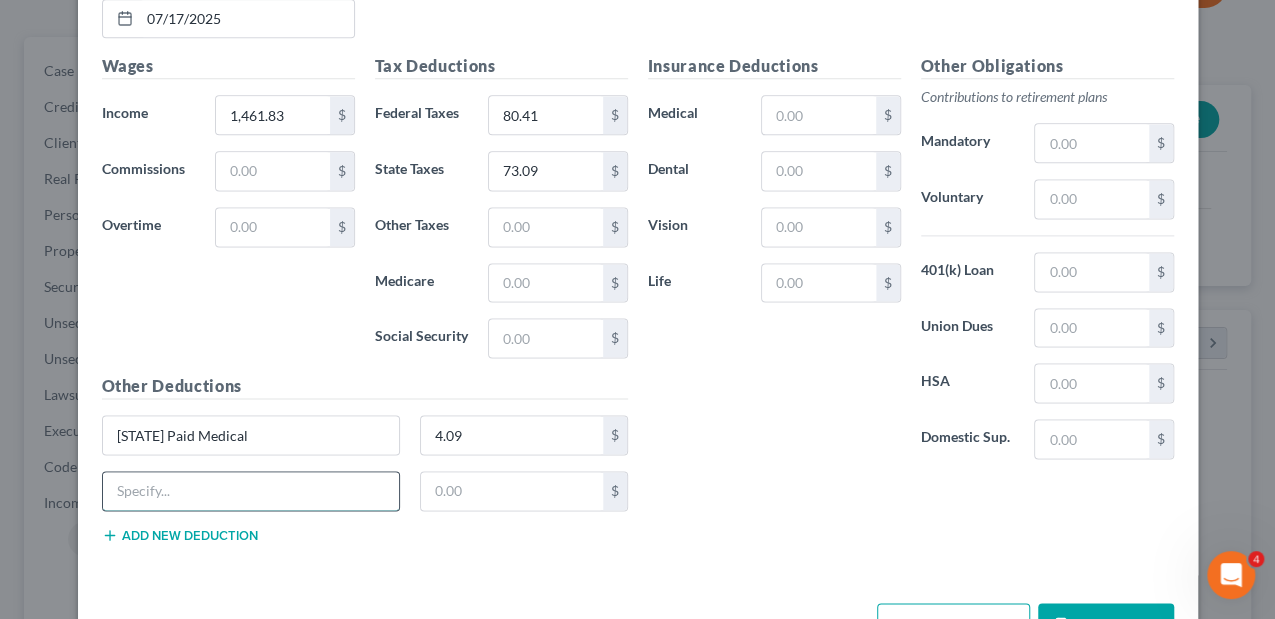 click at bounding box center (251, 491) 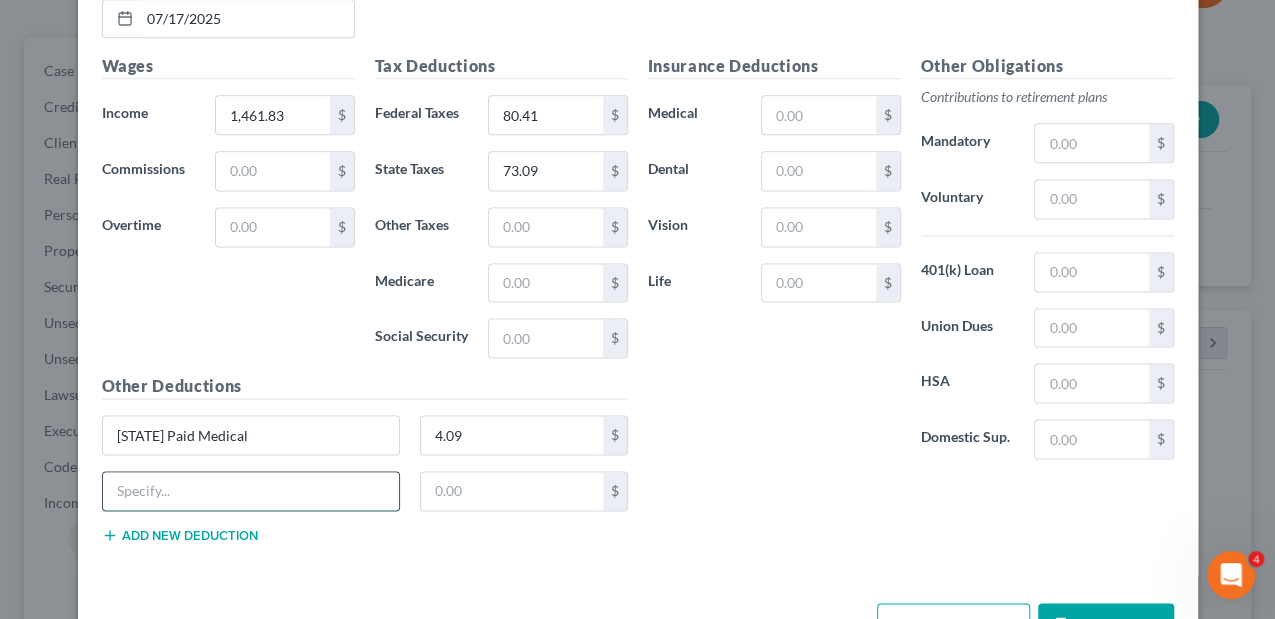 type on "Massachusetts Paid Family" 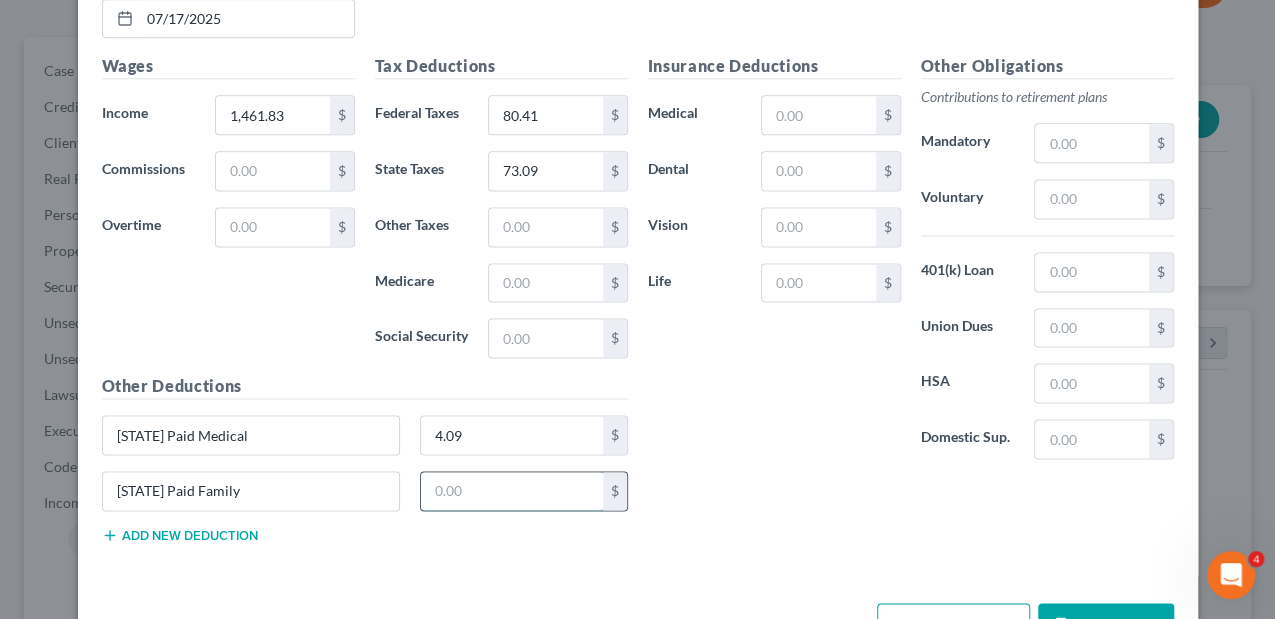 click at bounding box center (512, 491) 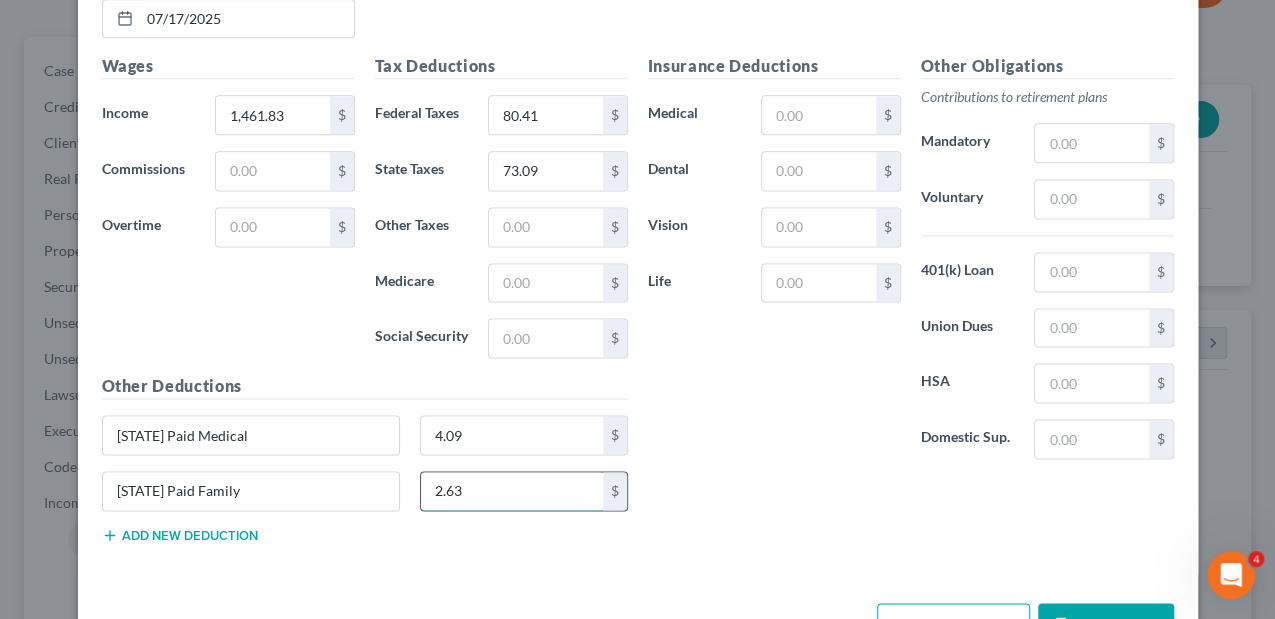 type on "2.63" 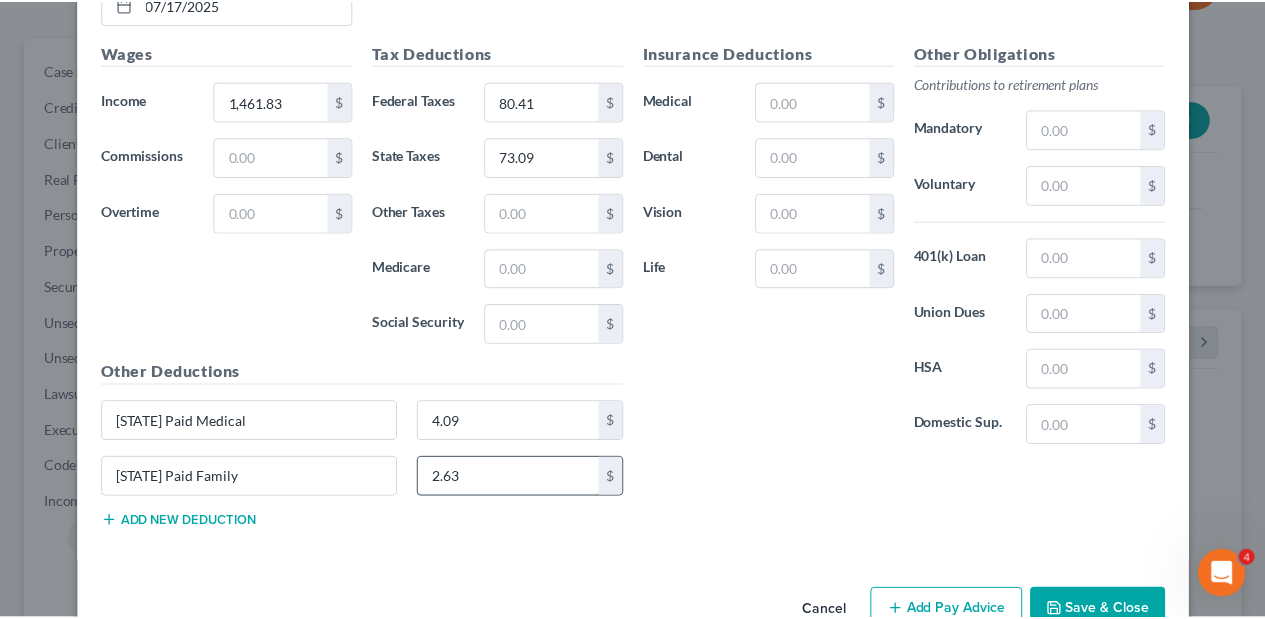 scroll, scrollTop: 1317, scrollLeft: 0, axis: vertical 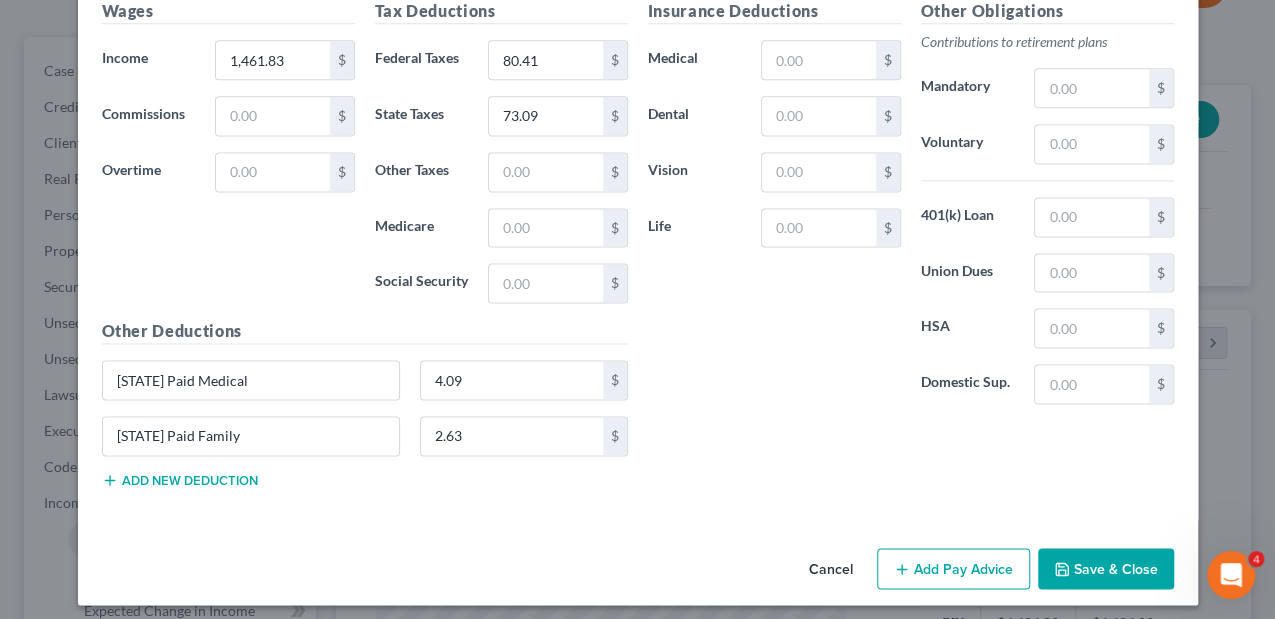 click on "Save & Close" at bounding box center (1106, 569) 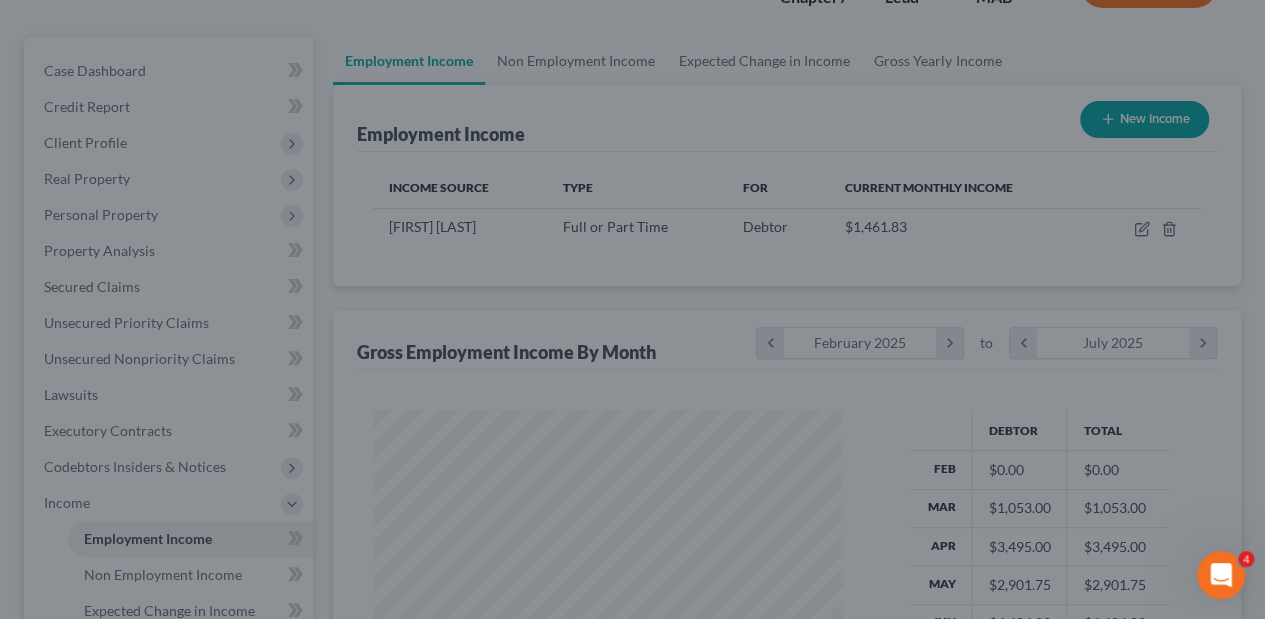 scroll, scrollTop: 356, scrollLeft: 506, axis: both 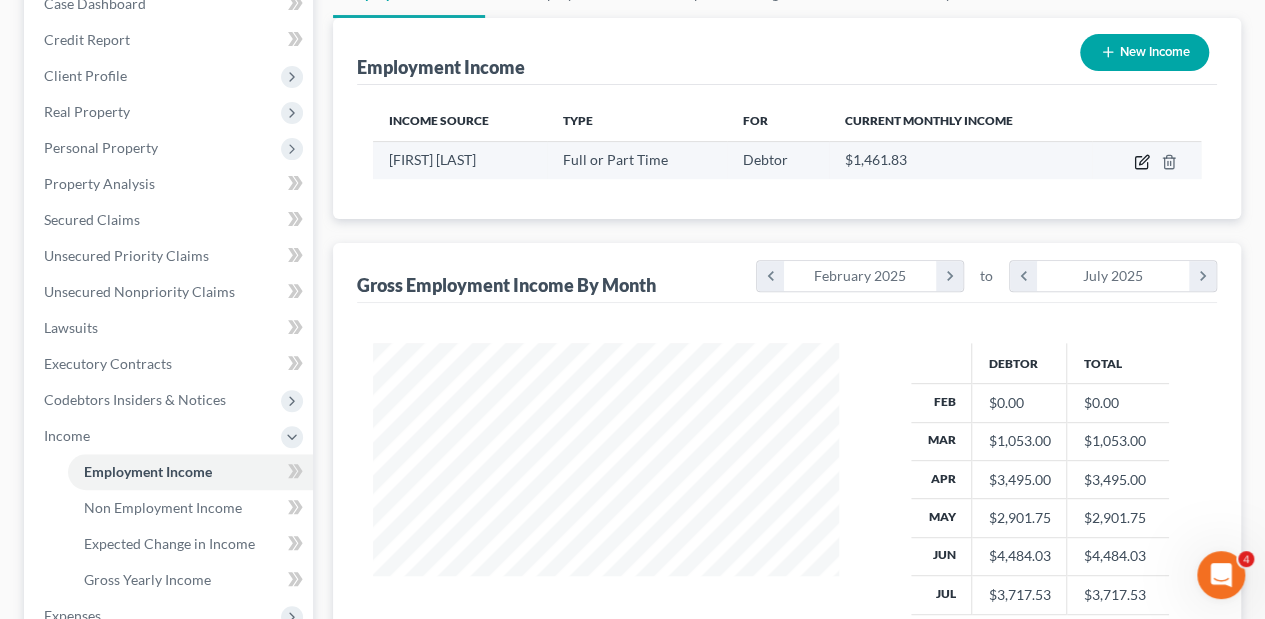 click 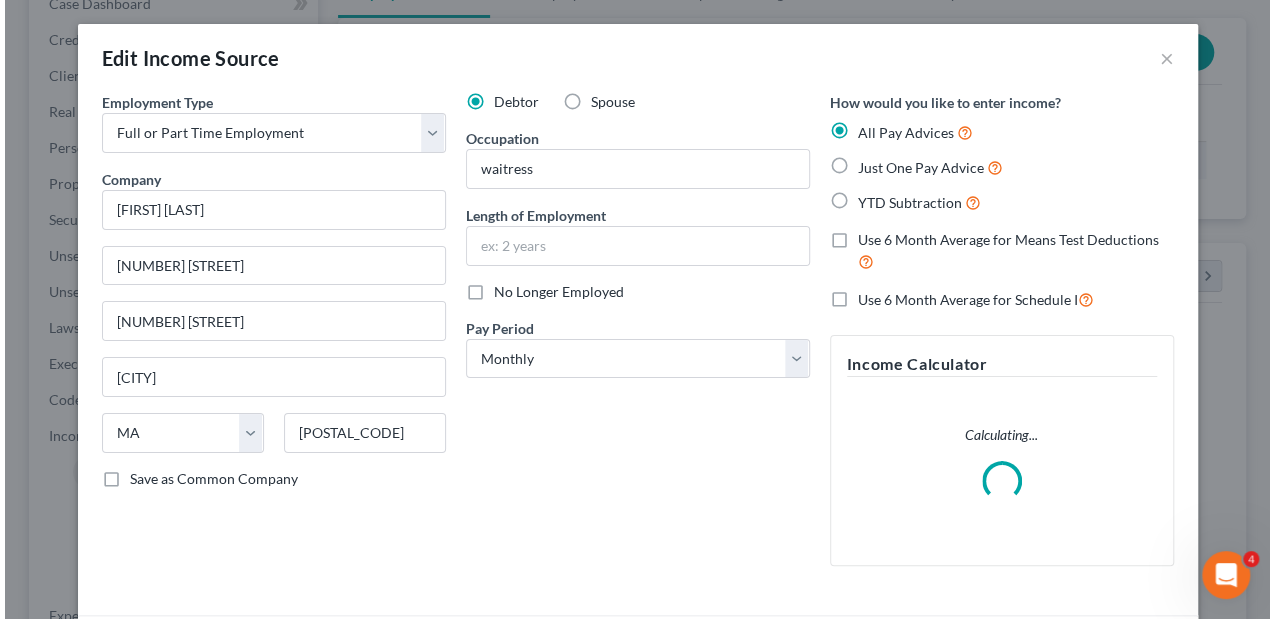 scroll, scrollTop: 999644, scrollLeft: 999489, axis: both 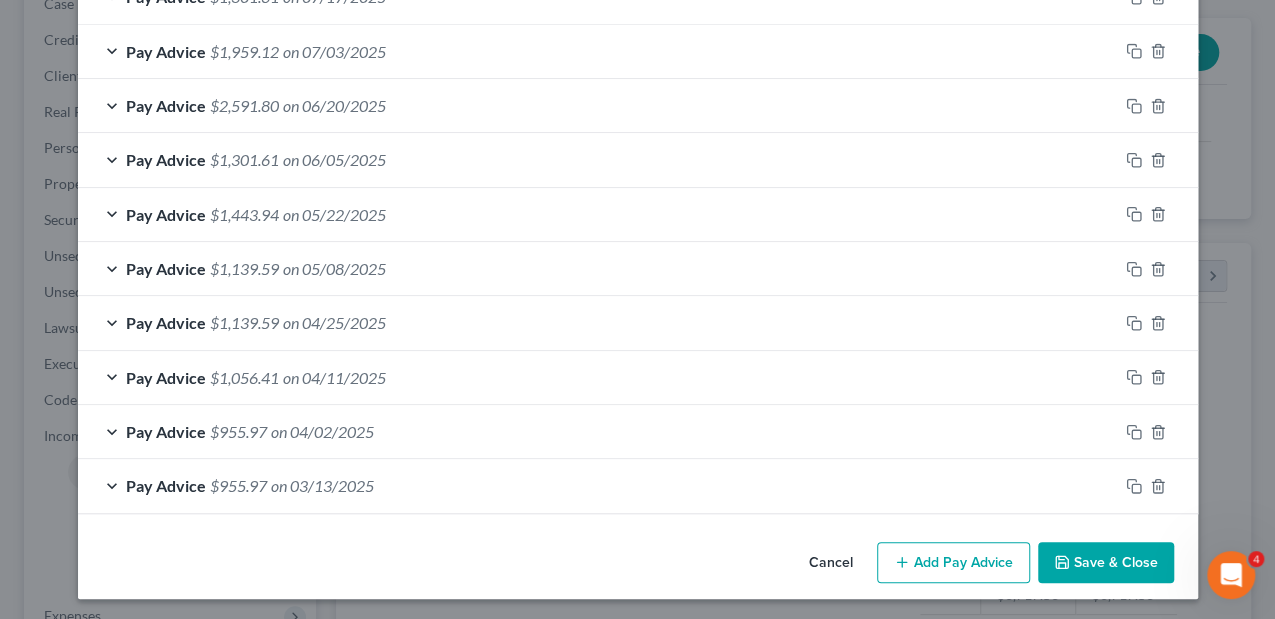 click on "Add Pay Advice" at bounding box center [953, 563] 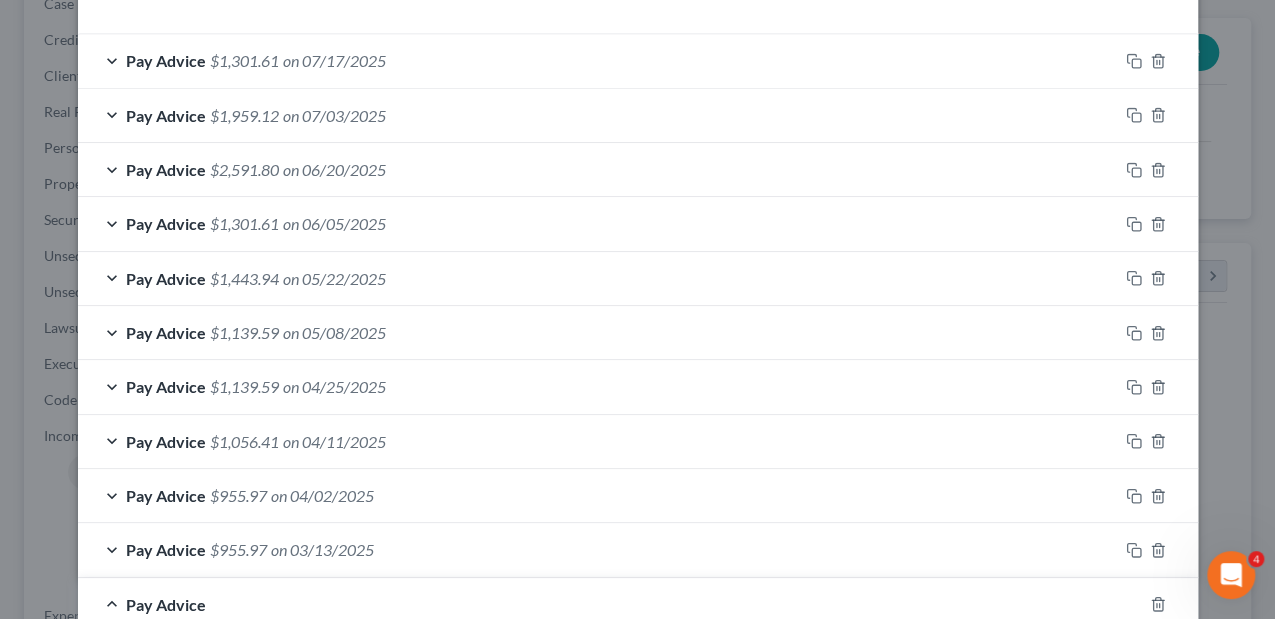 scroll, scrollTop: 866, scrollLeft: 0, axis: vertical 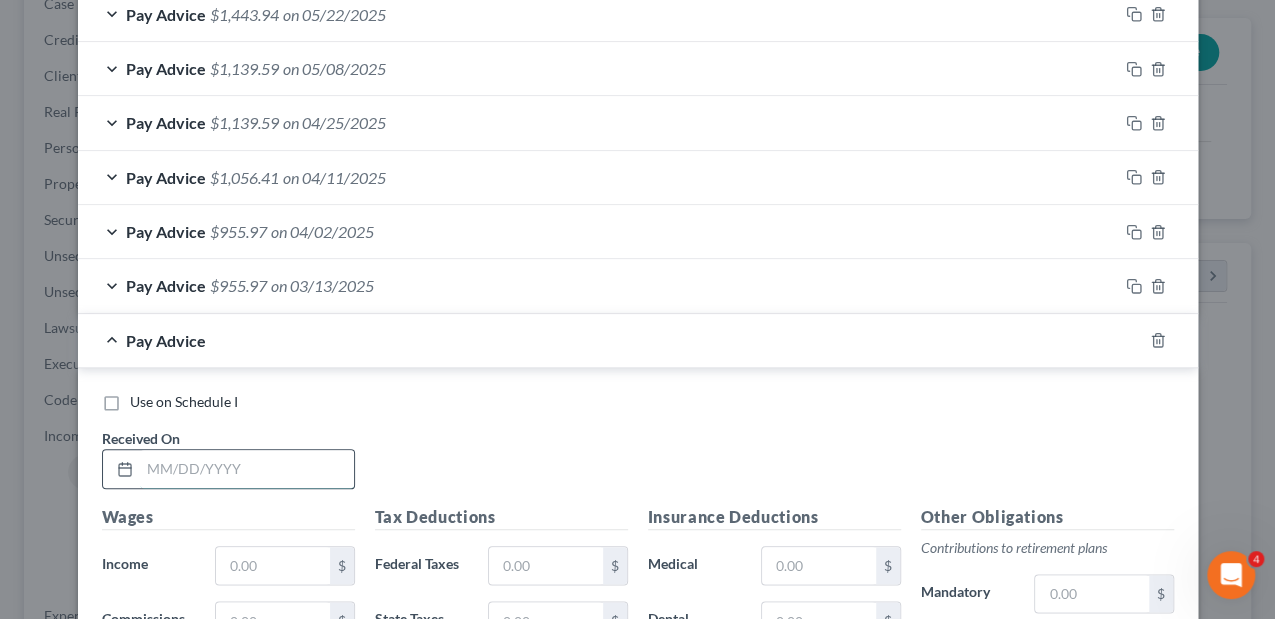 click at bounding box center (247, 469) 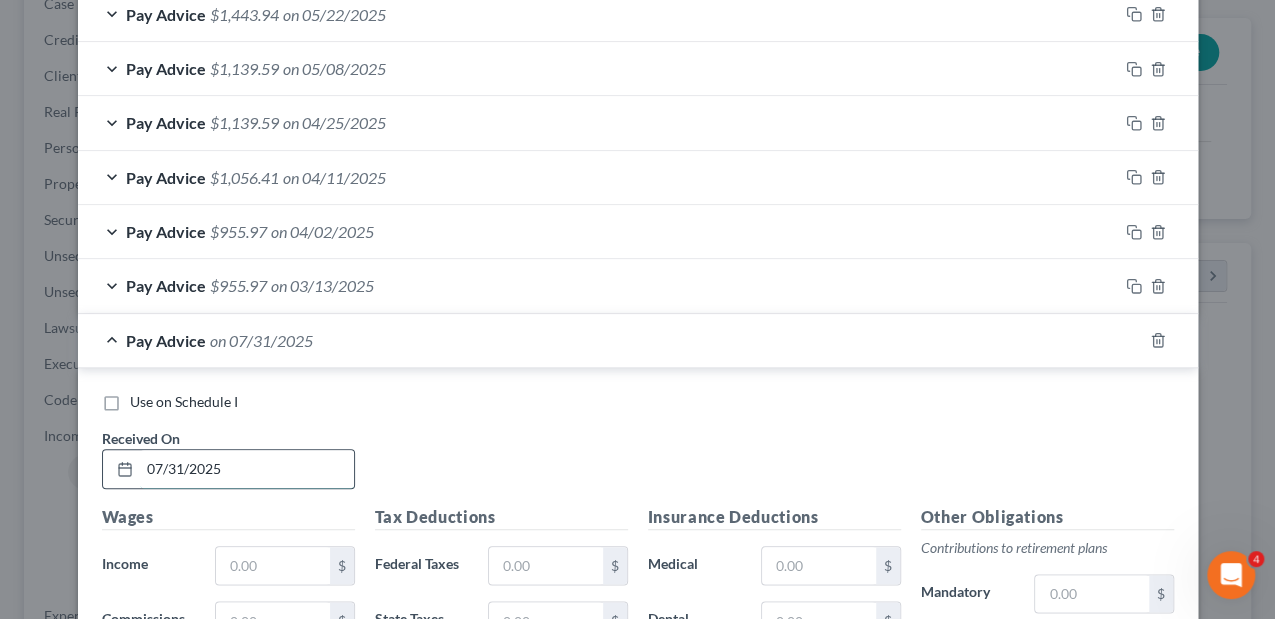 type on "07/31/2025" 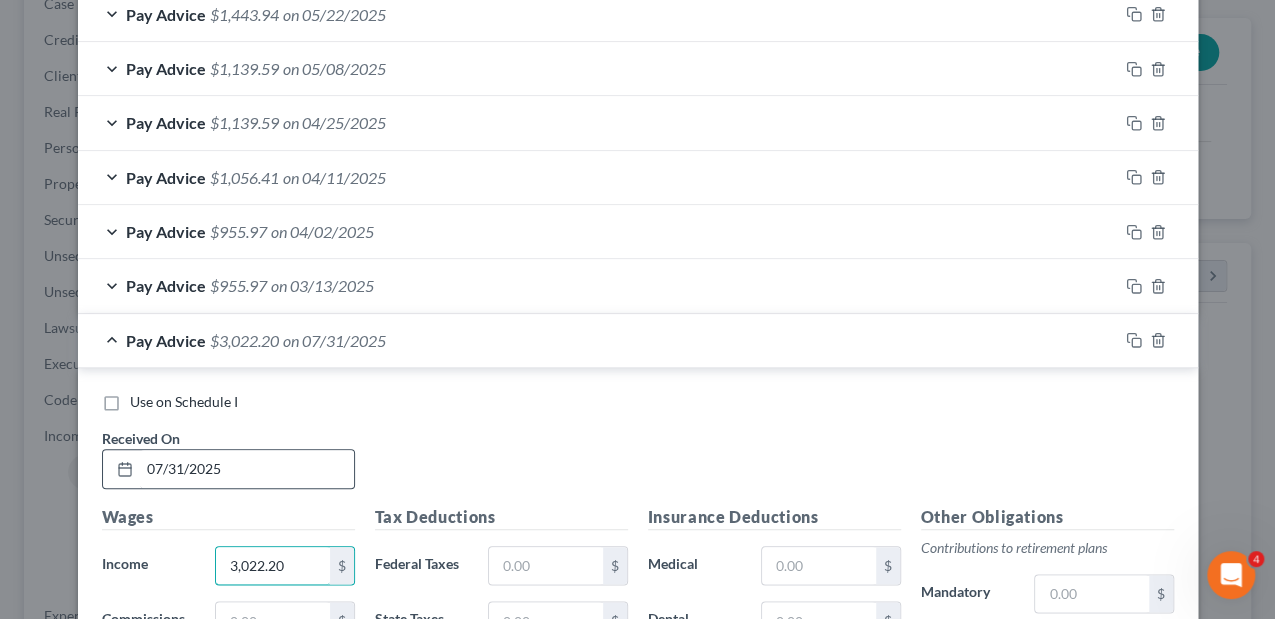 type on "3,022.20" 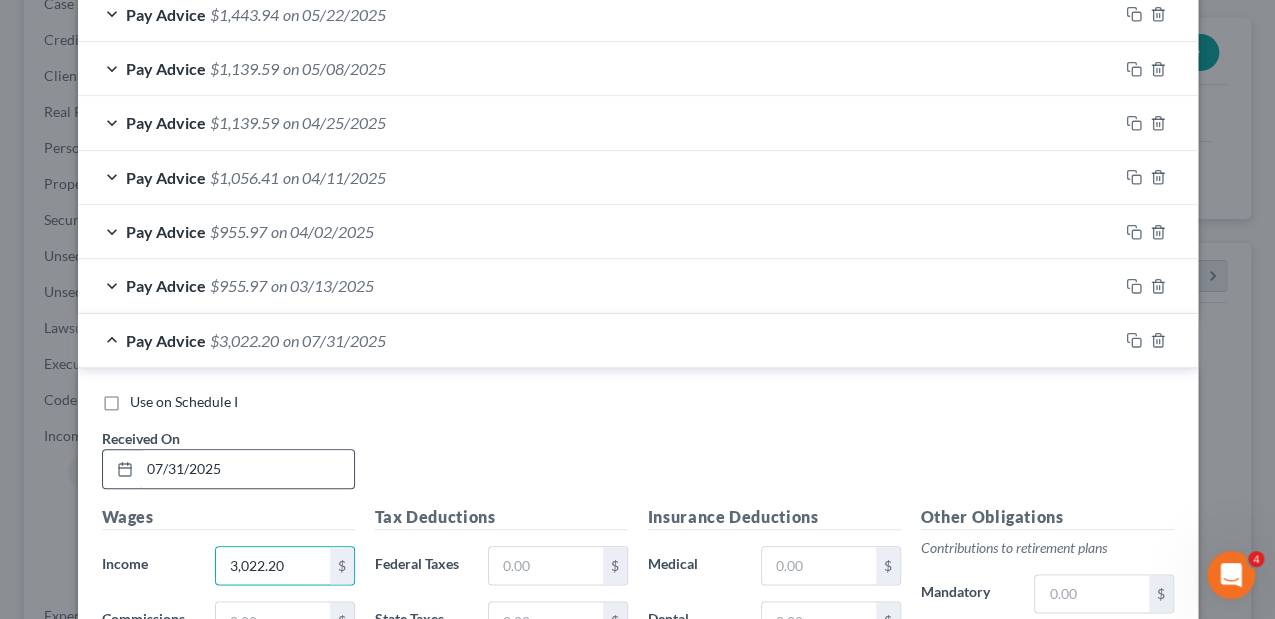 scroll, scrollTop: 880, scrollLeft: 0, axis: vertical 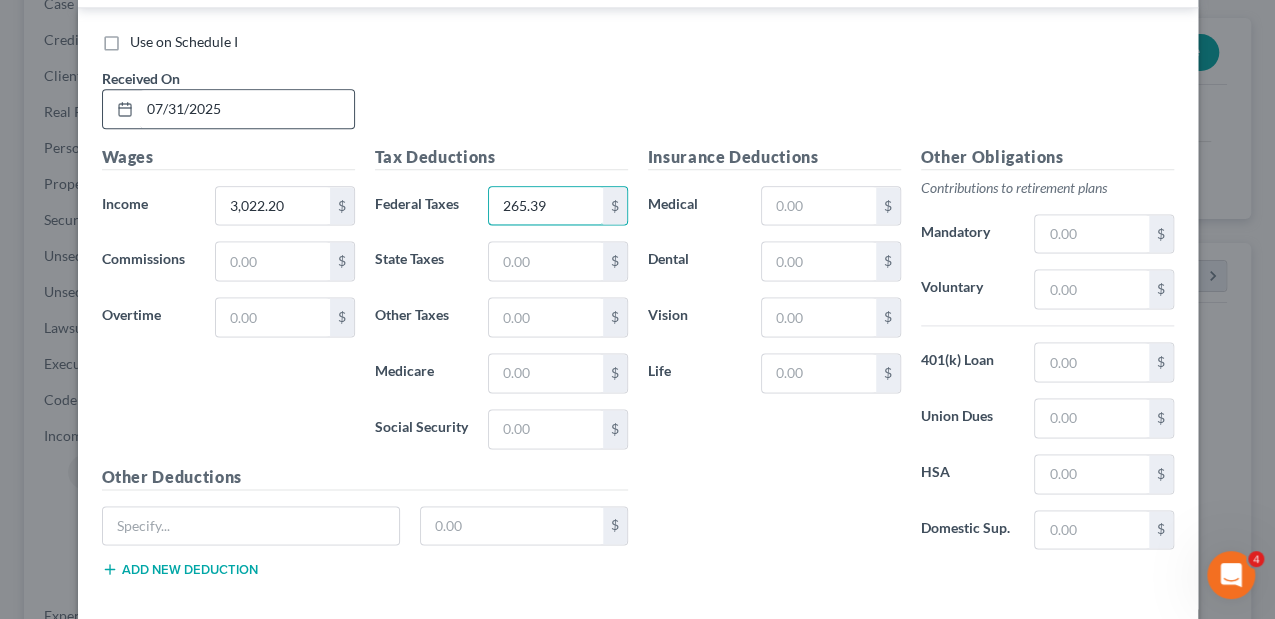 type on "265.39" 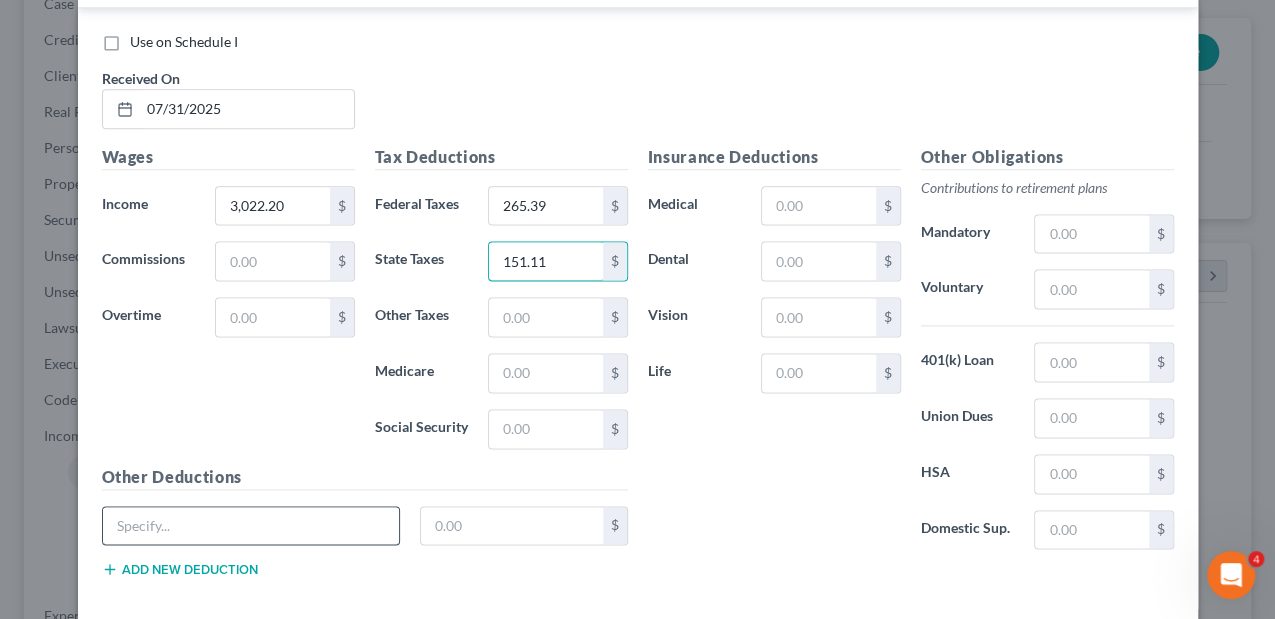 type on "151.11" 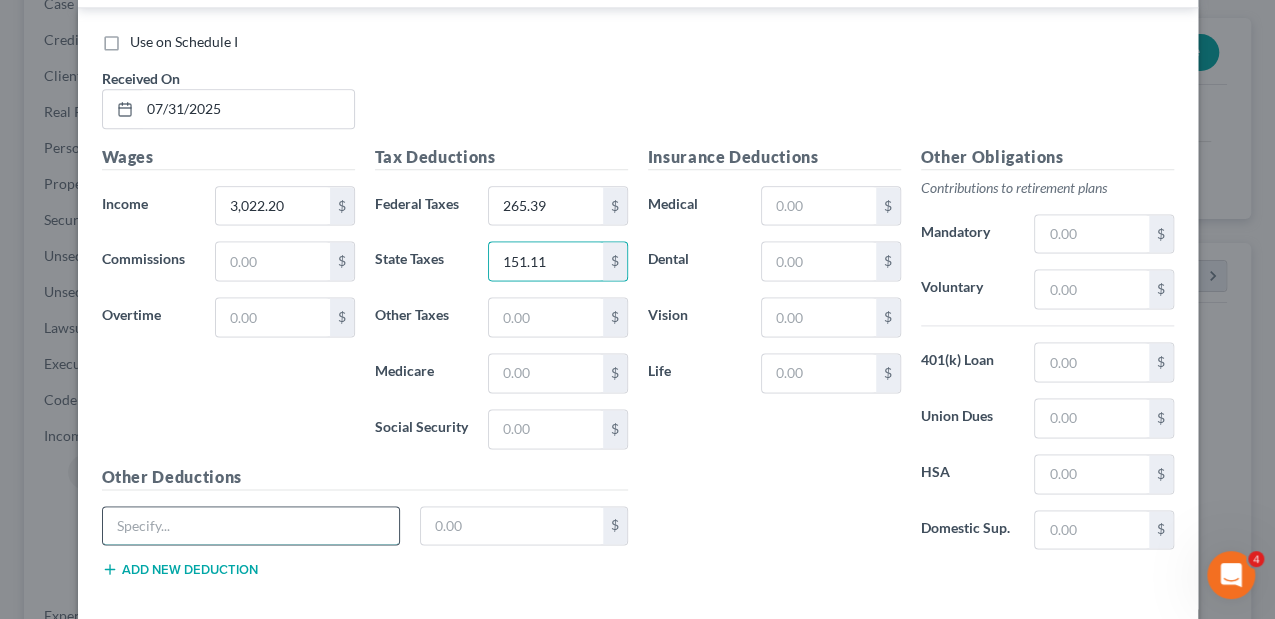 click at bounding box center [251, 526] 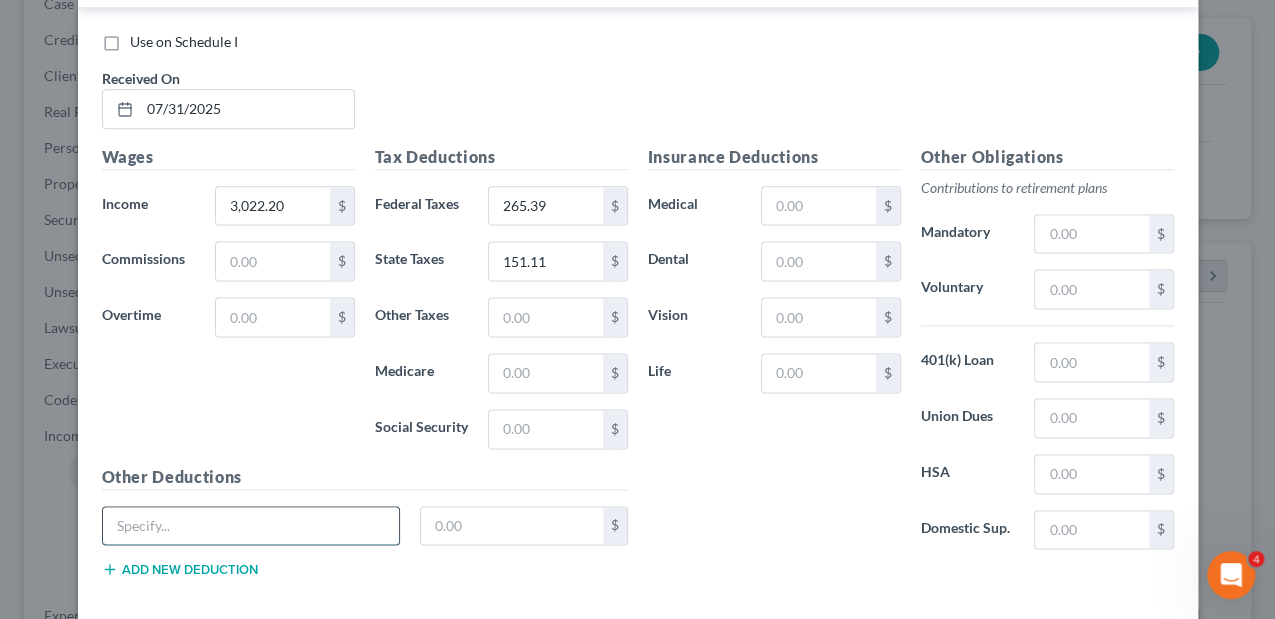 type on "Massachusetts Paid Medical" 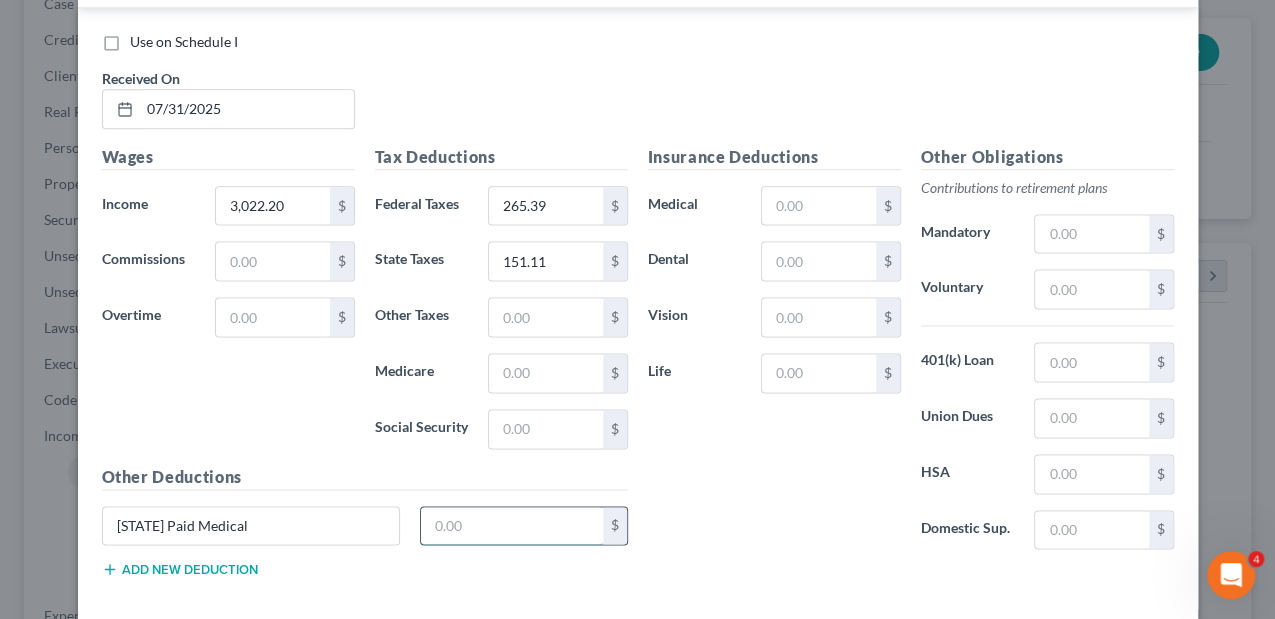 click at bounding box center (512, 526) 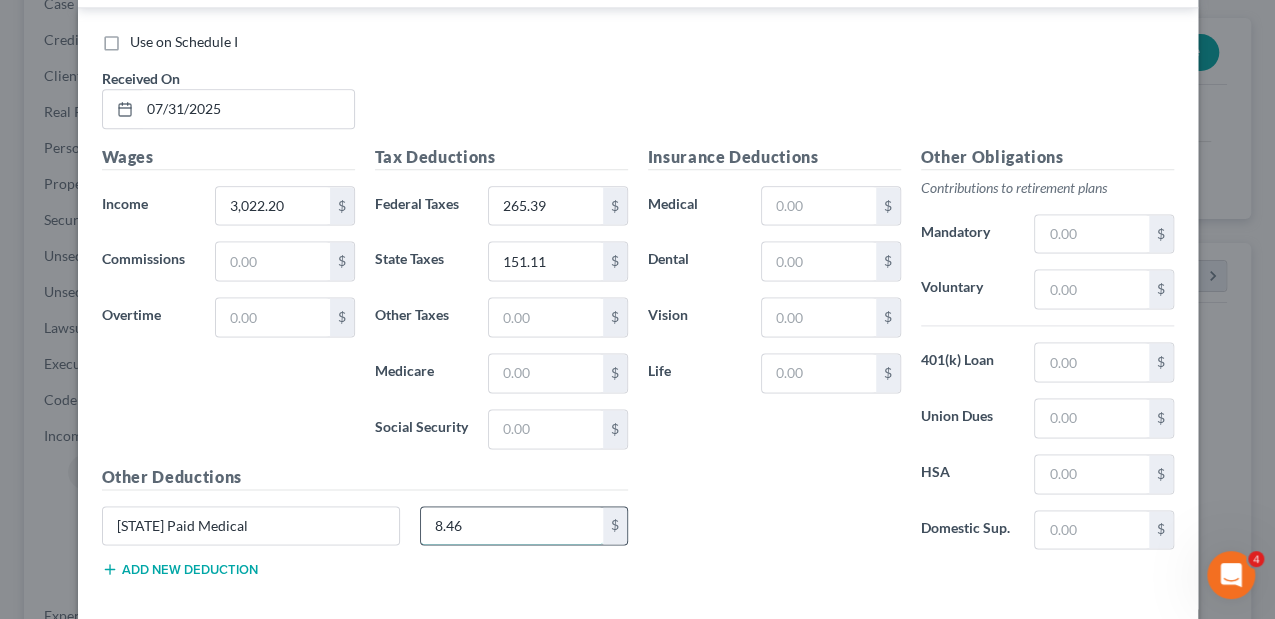 type on "8.46" 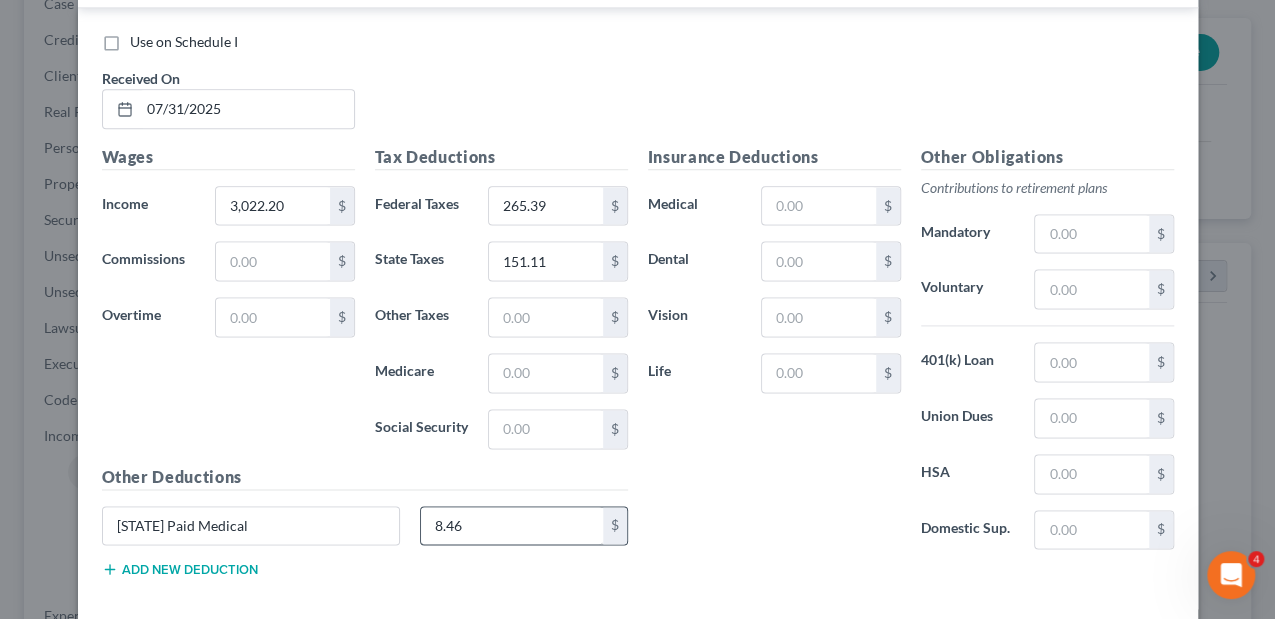 type 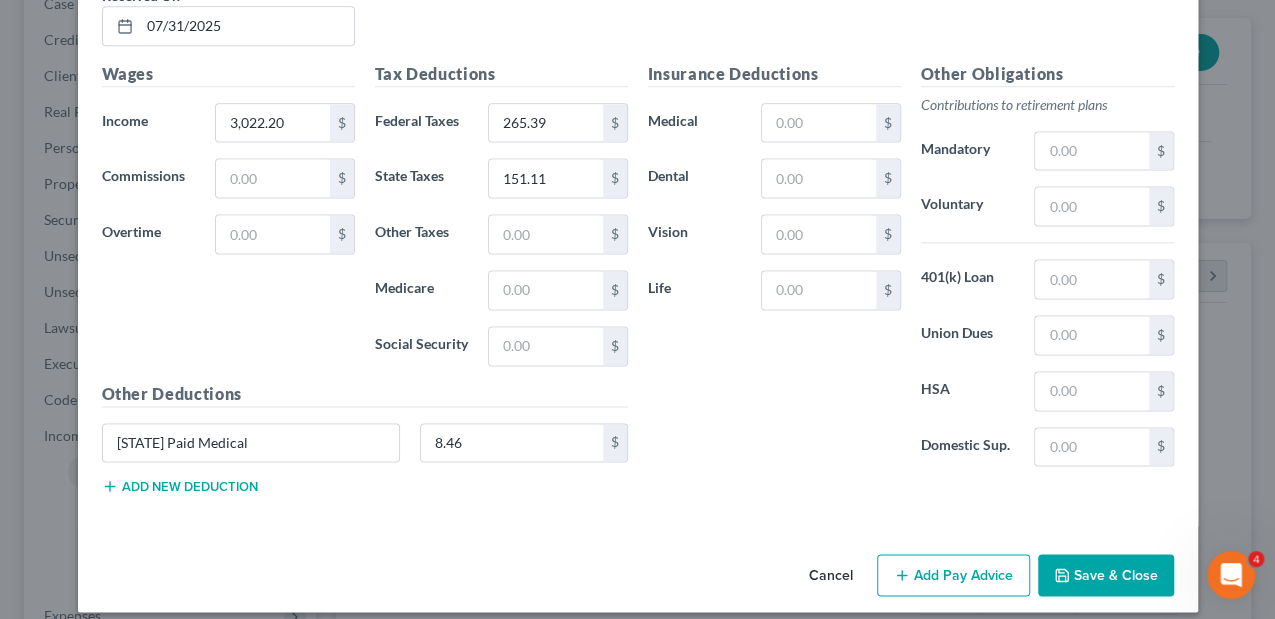 scroll, scrollTop: 1316, scrollLeft: 0, axis: vertical 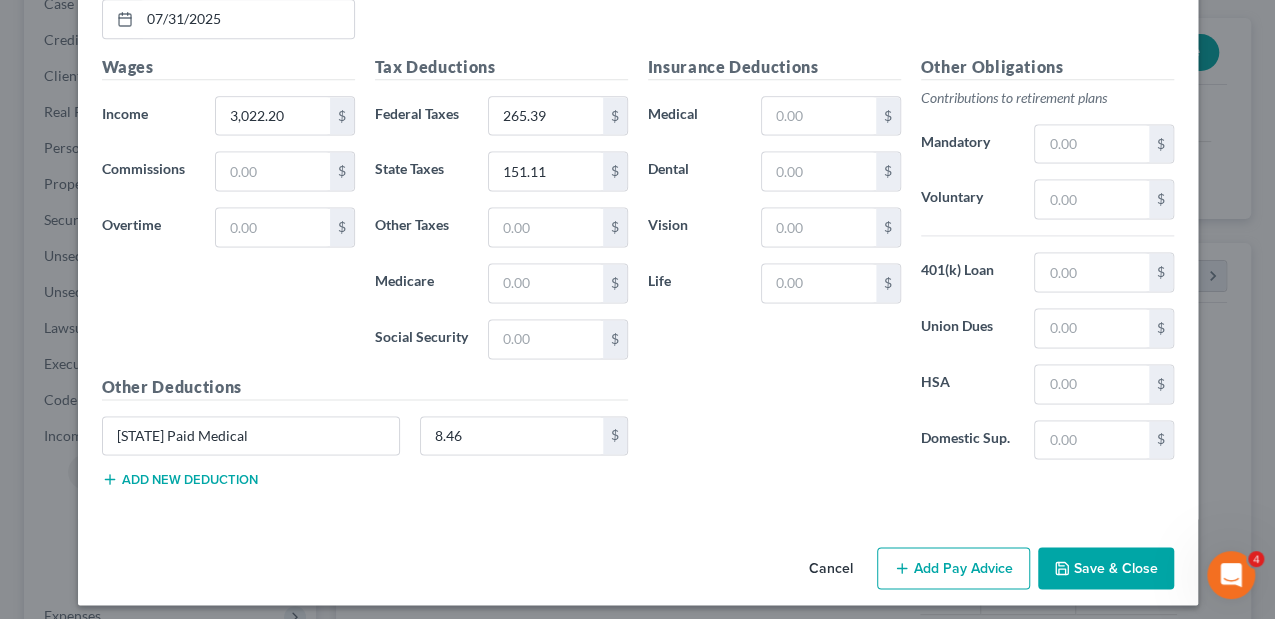 click on "Add new deduction" at bounding box center (180, 479) 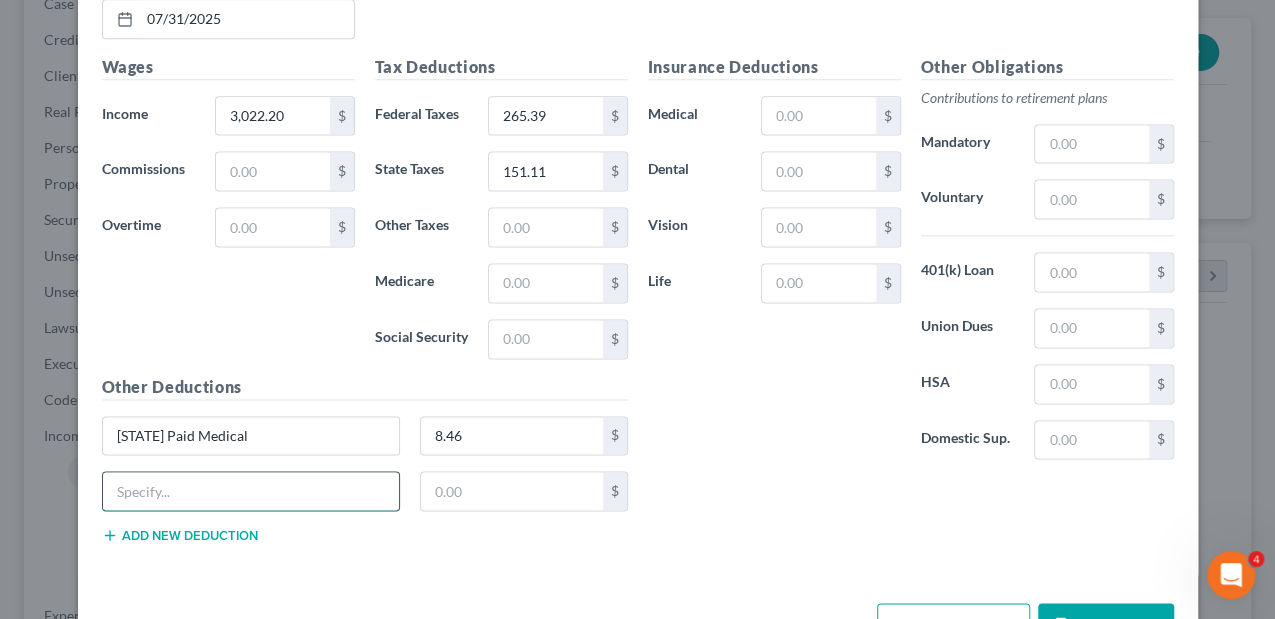 click at bounding box center (251, 491) 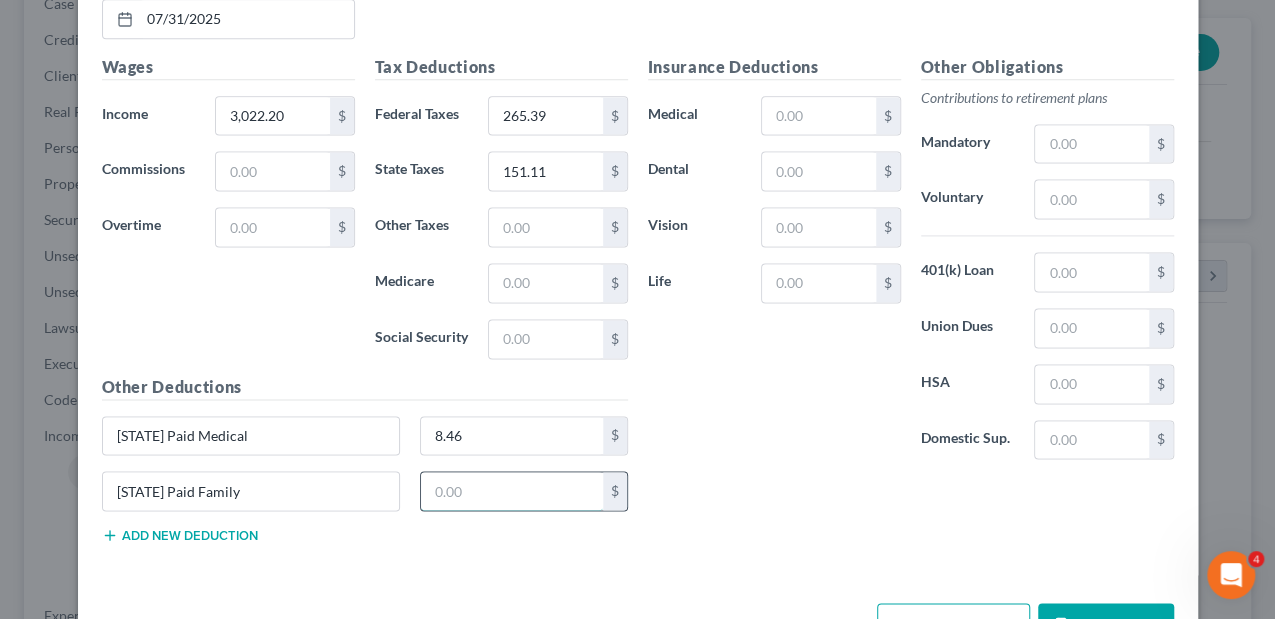 click at bounding box center (512, 491) 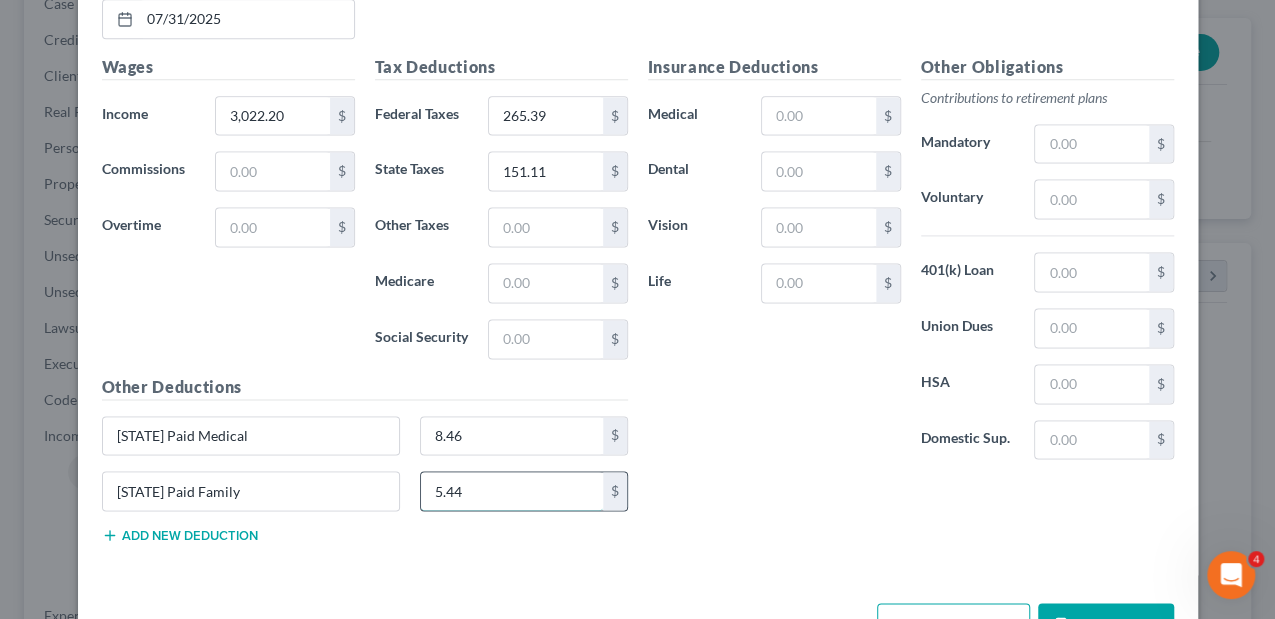 type on "5.44" 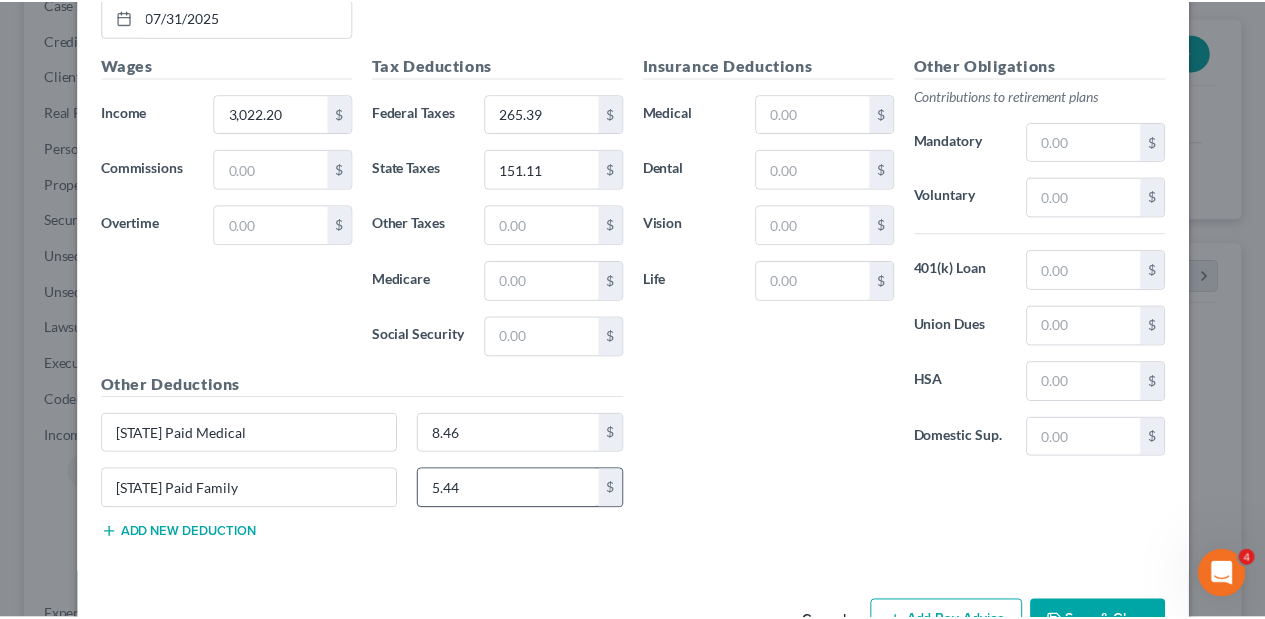 scroll, scrollTop: 1371, scrollLeft: 0, axis: vertical 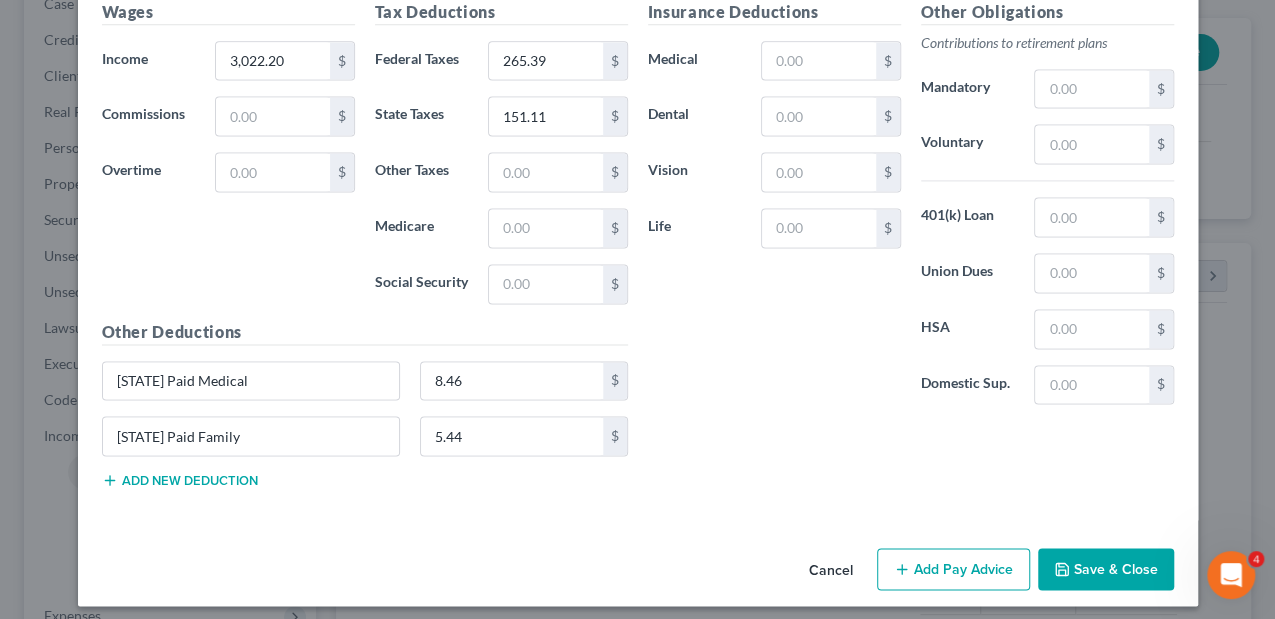click on "Save & Close" at bounding box center (1106, 569) 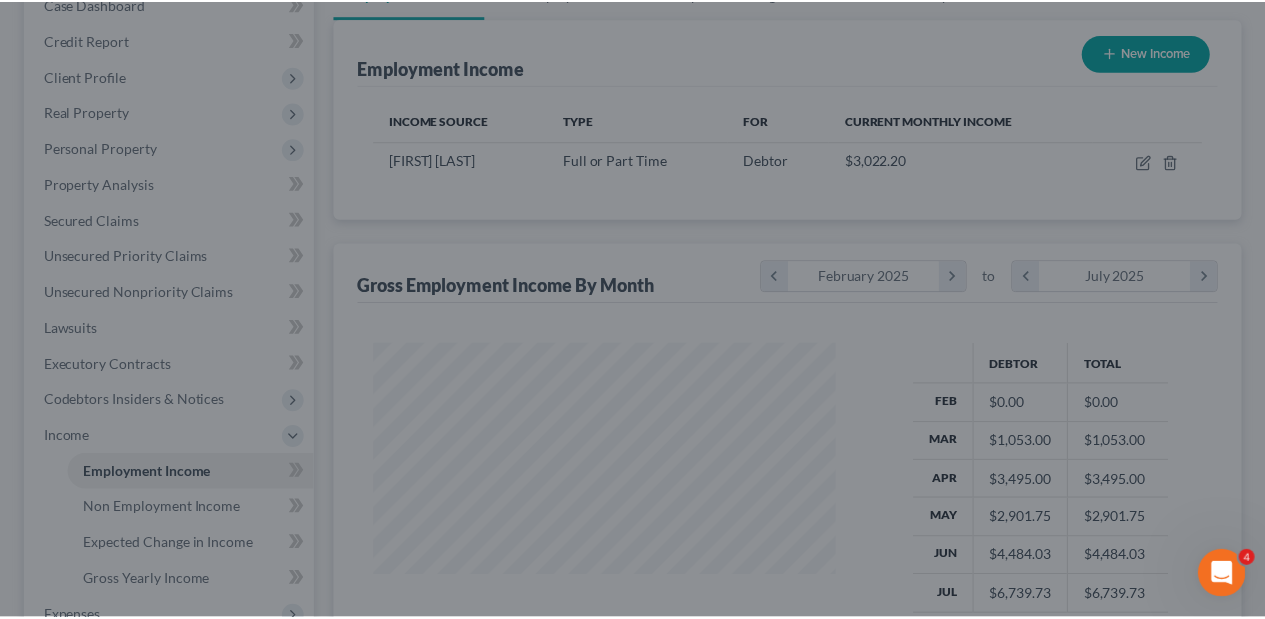 scroll, scrollTop: 356, scrollLeft: 506, axis: both 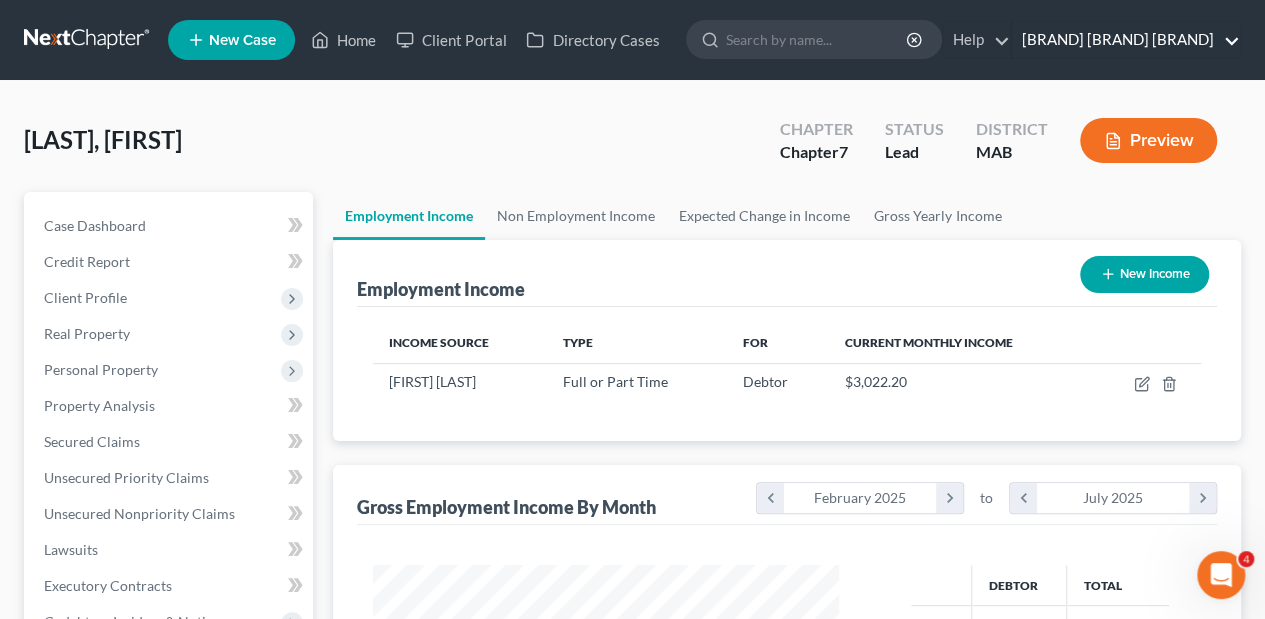 click on "[COMPANY]" at bounding box center (1126, 40) 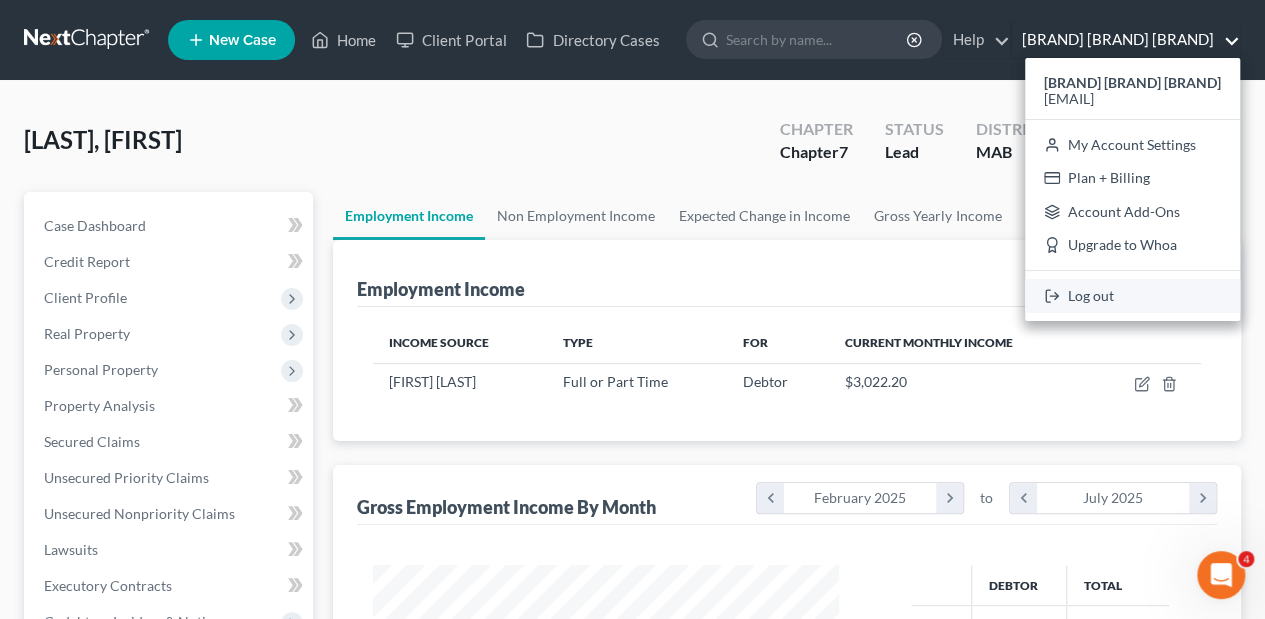 click on "Log out" at bounding box center (1132, 296) 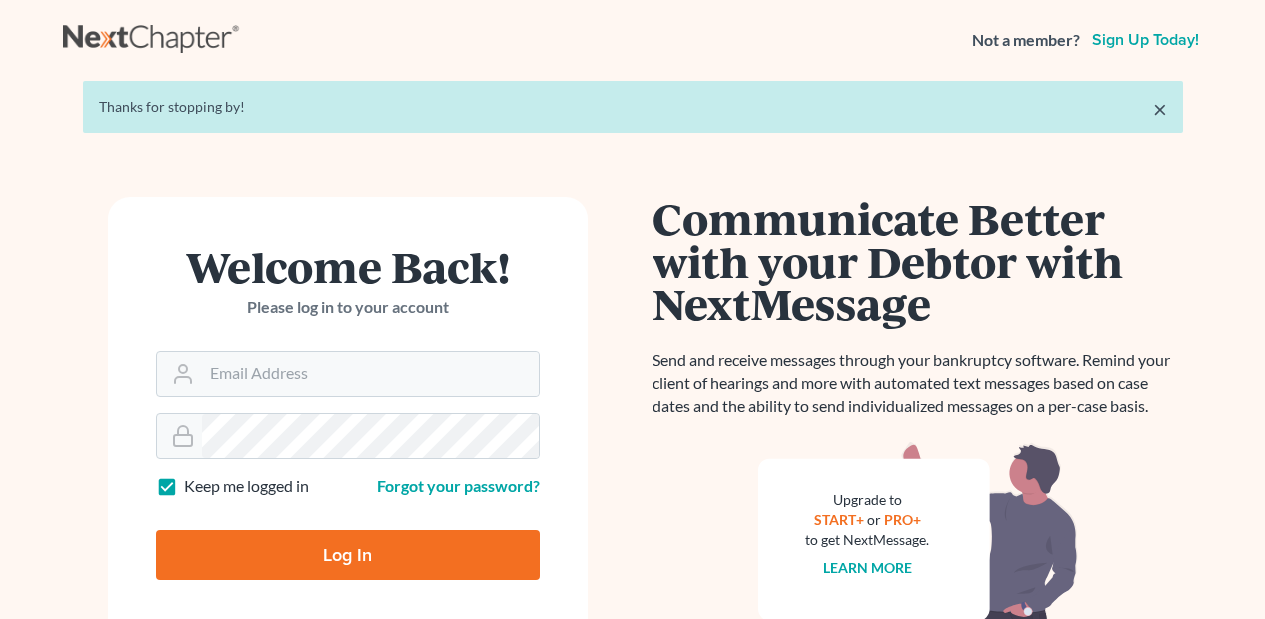 scroll, scrollTop: 0, scrollLeft: 0, axis: both 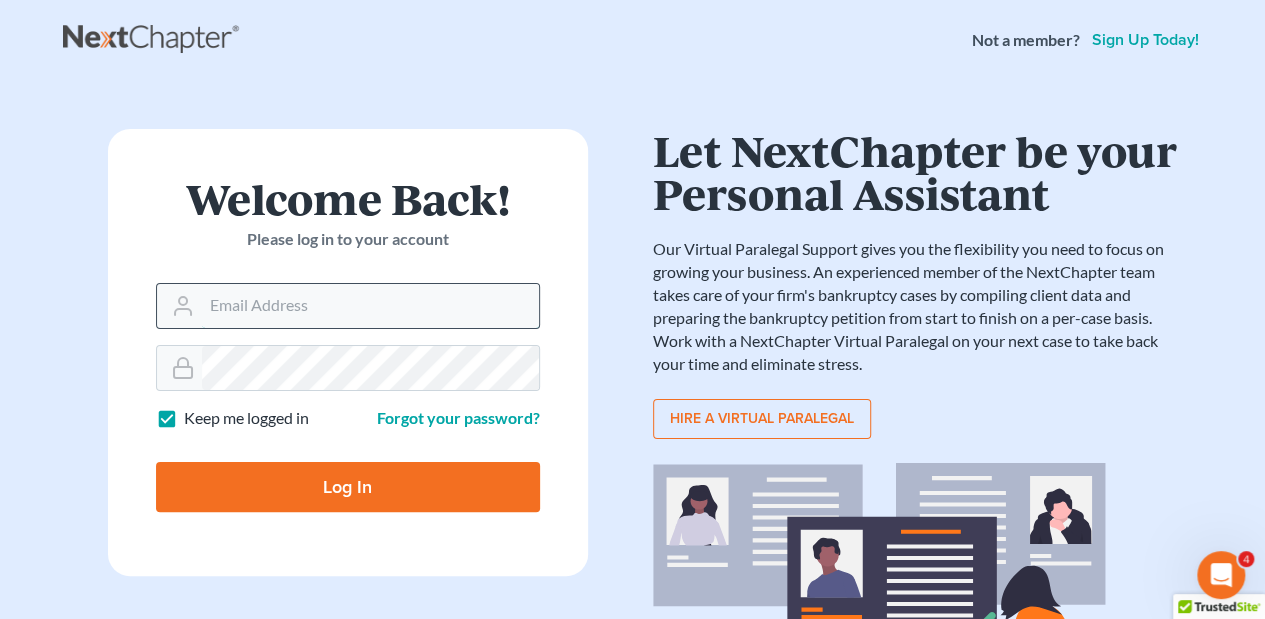 click on "Email Address" at bounding box center [370, 306] 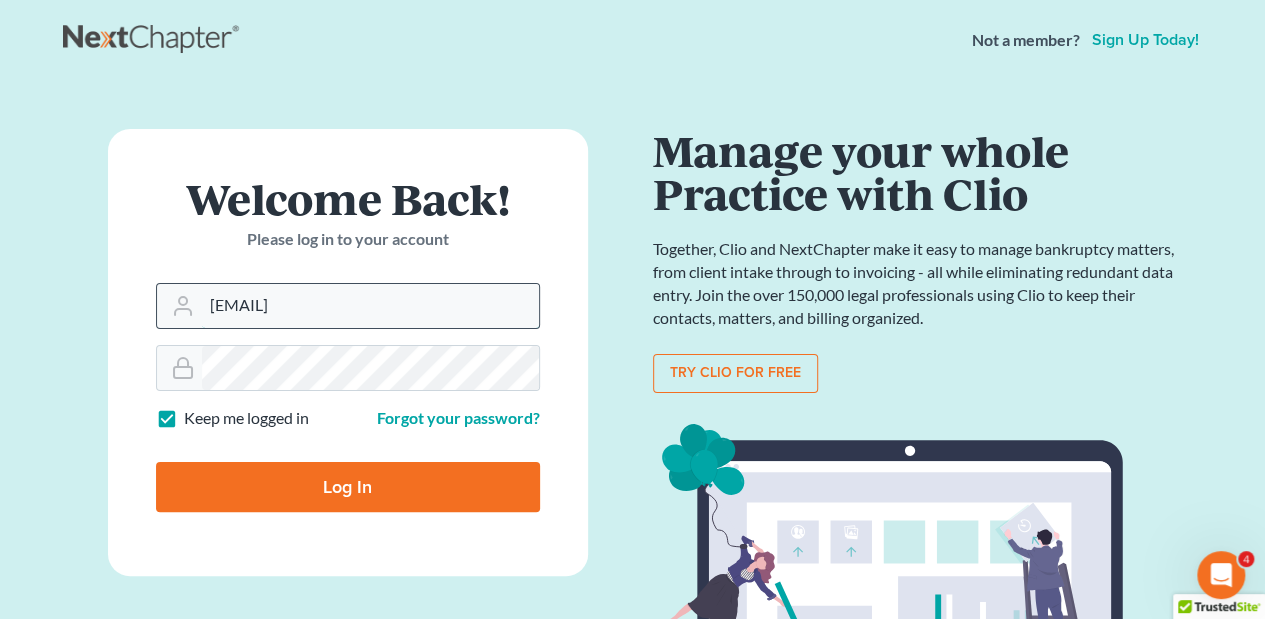 type on "[EMAIL]" 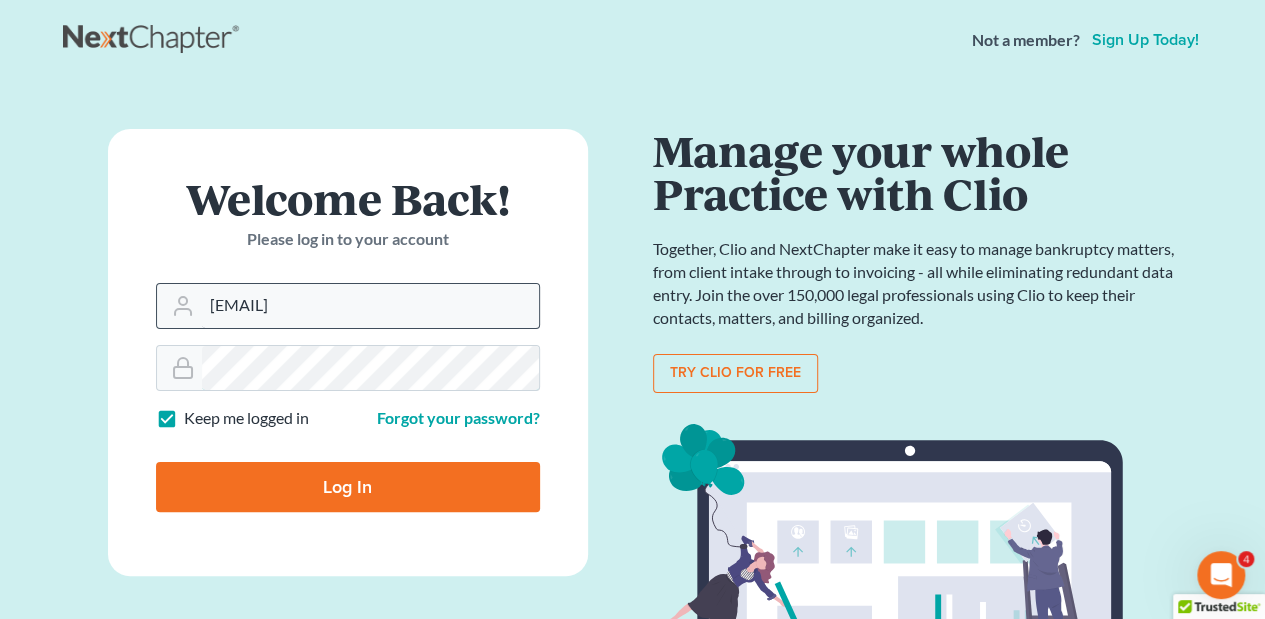 click on "Log In" at bounding box center [348, 487] 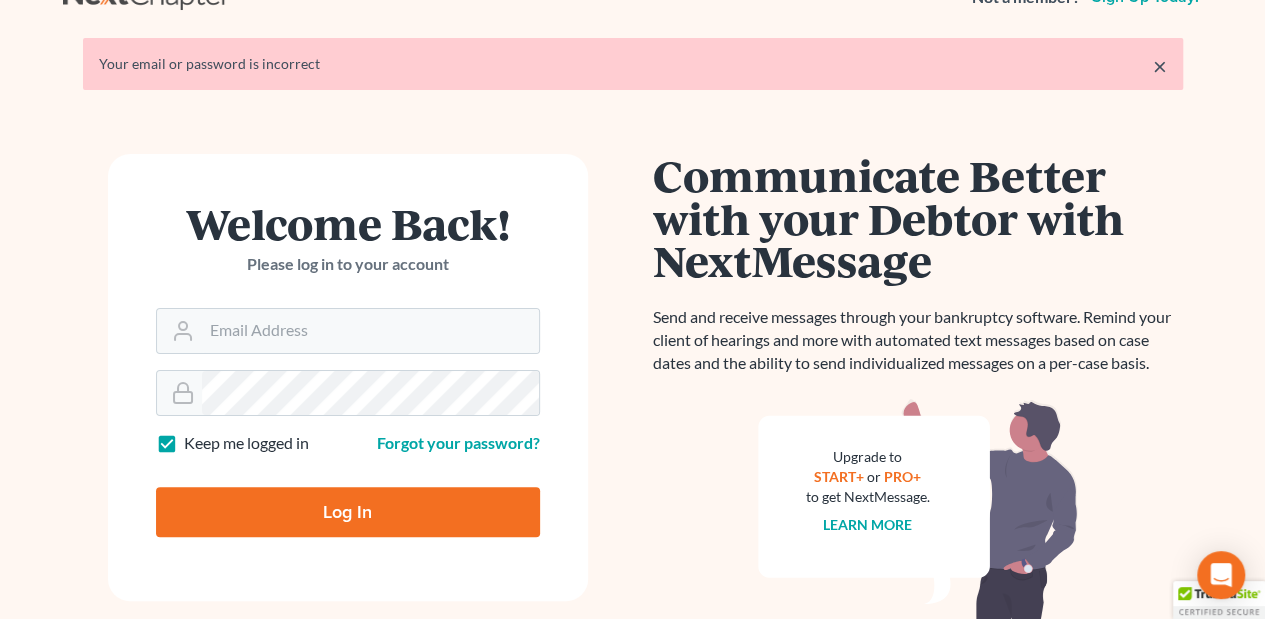 scroll, scrollTop: 66, scrollLeft: 0, axis: vertical 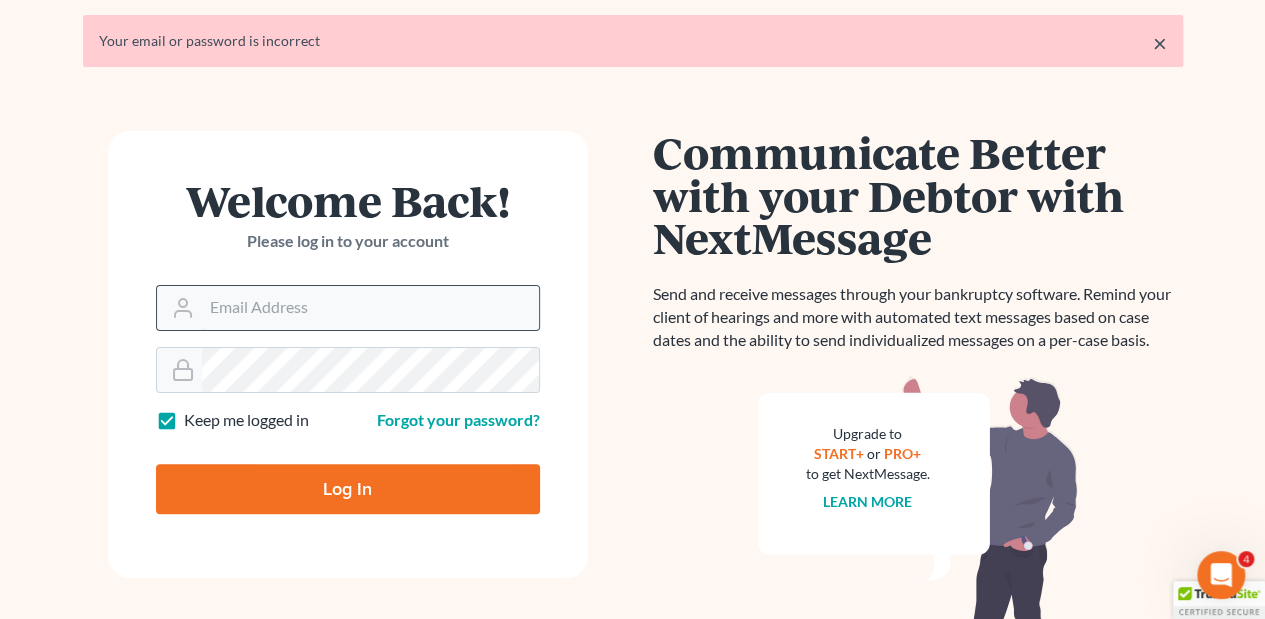click on "Email Address" at bounding box center [370, 308] 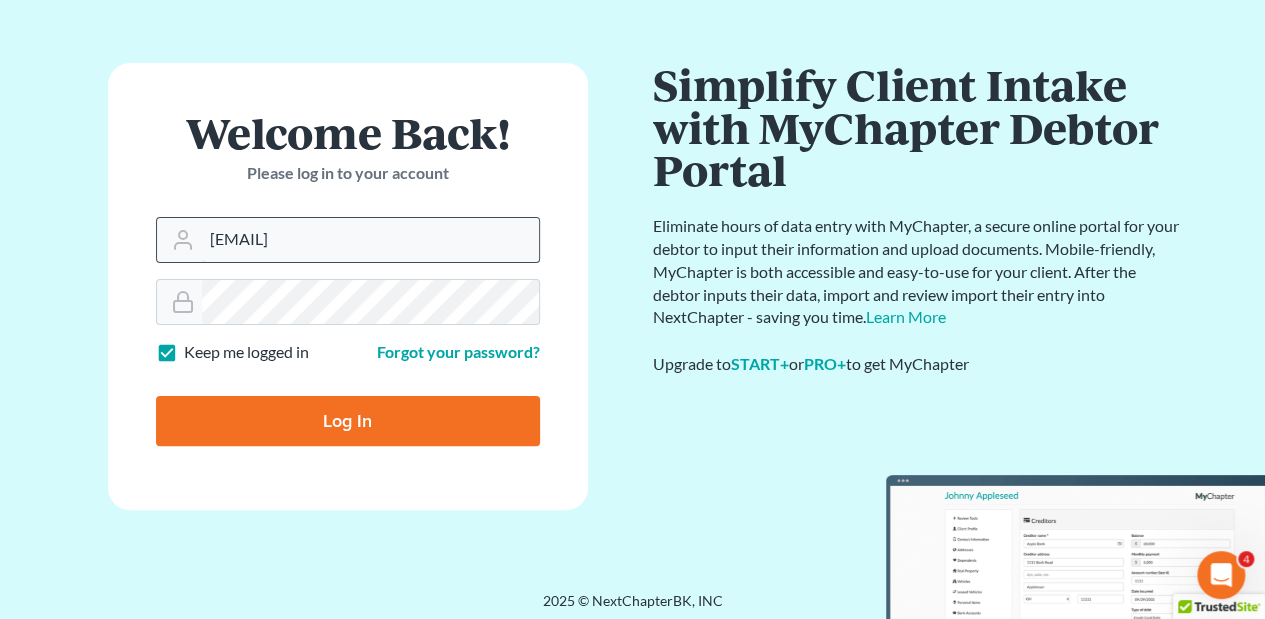 type on "[EMAIL]" 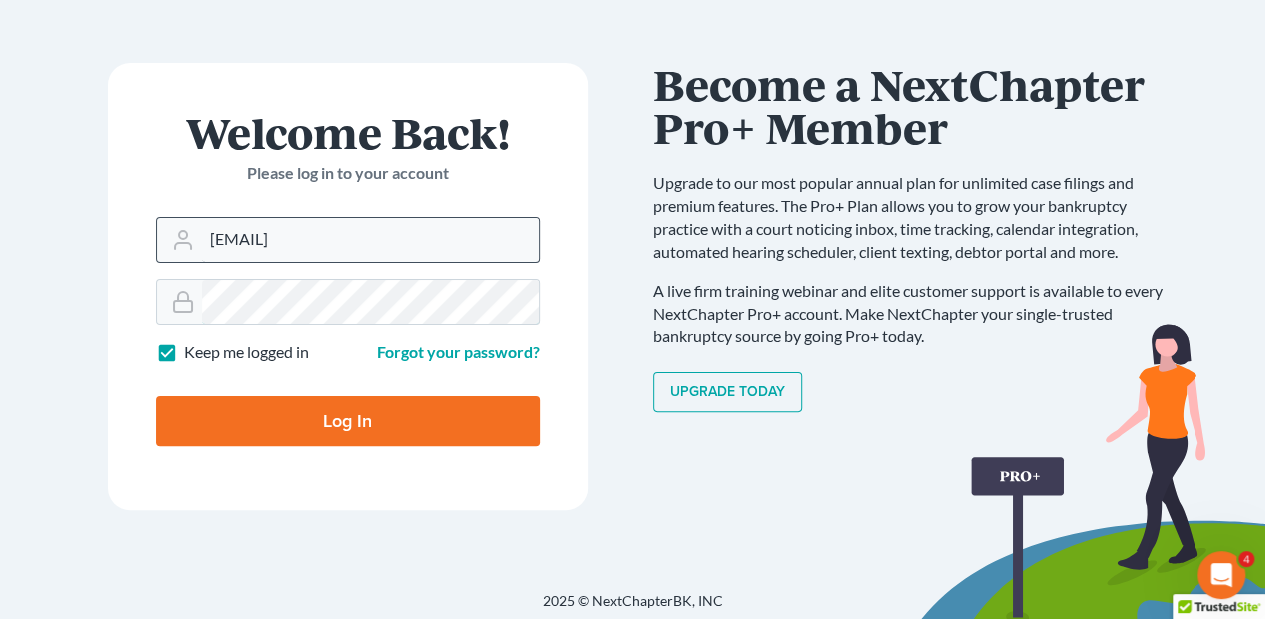 click on "Log In" at bounding box center (348, 421) 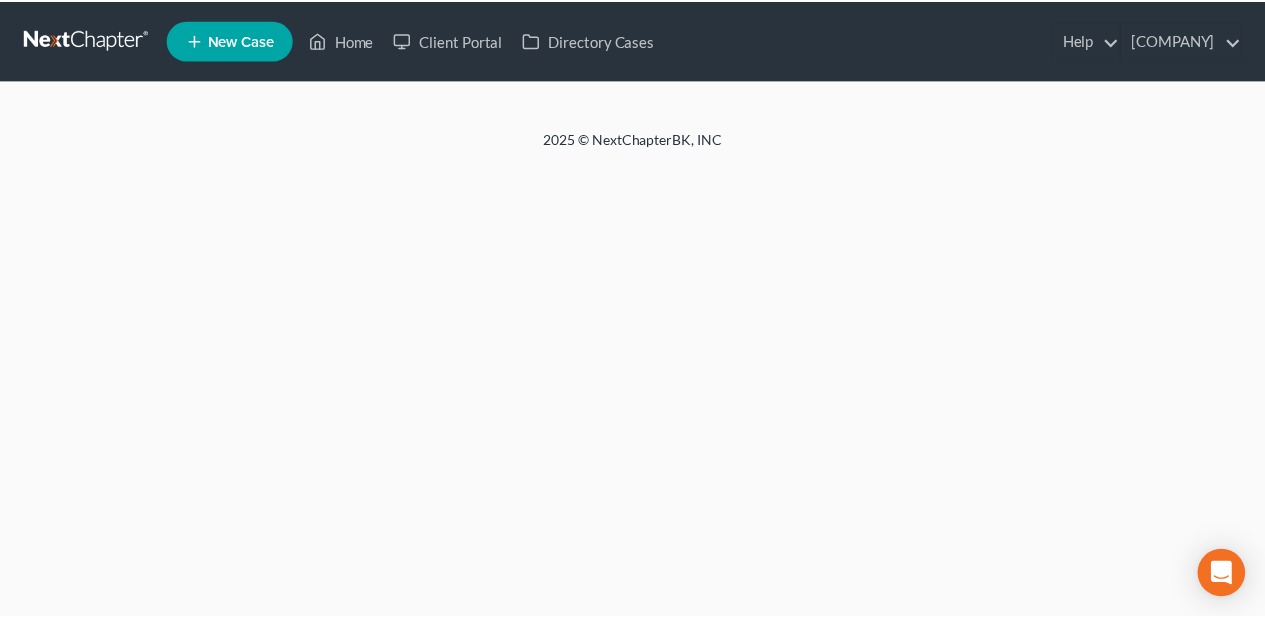 scroll, scrollTop: 0, scrollLeft: 0, axis: both 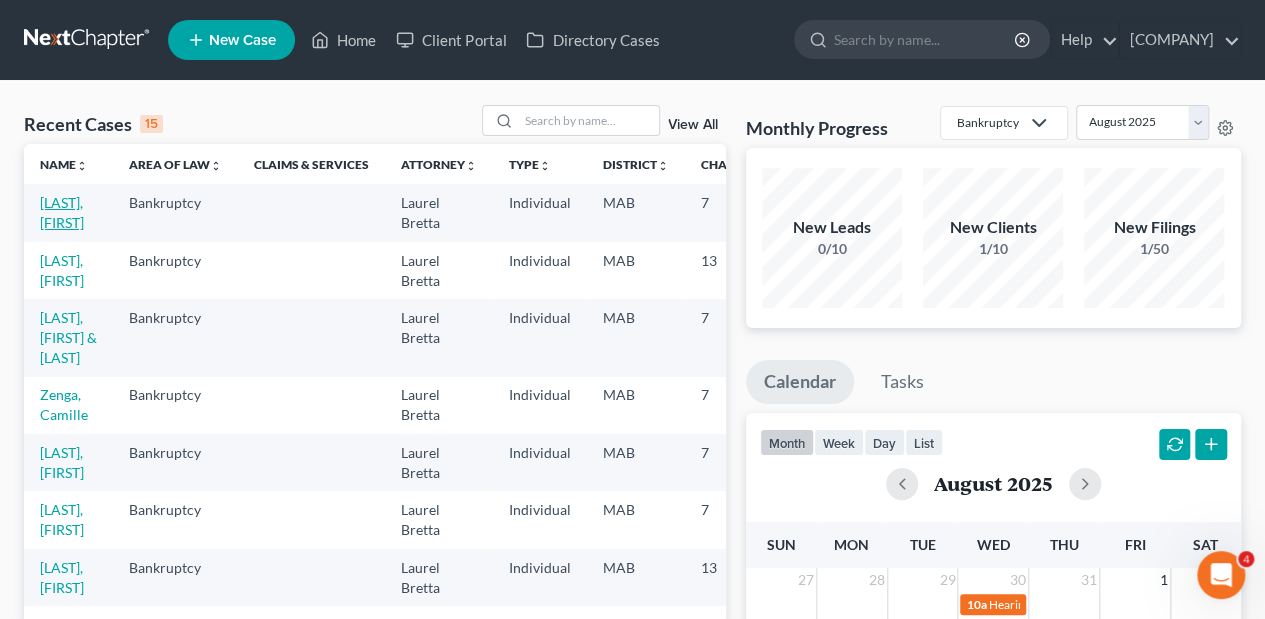 click on "[LAST], [FIRST]" at bounding box center [62, 212] 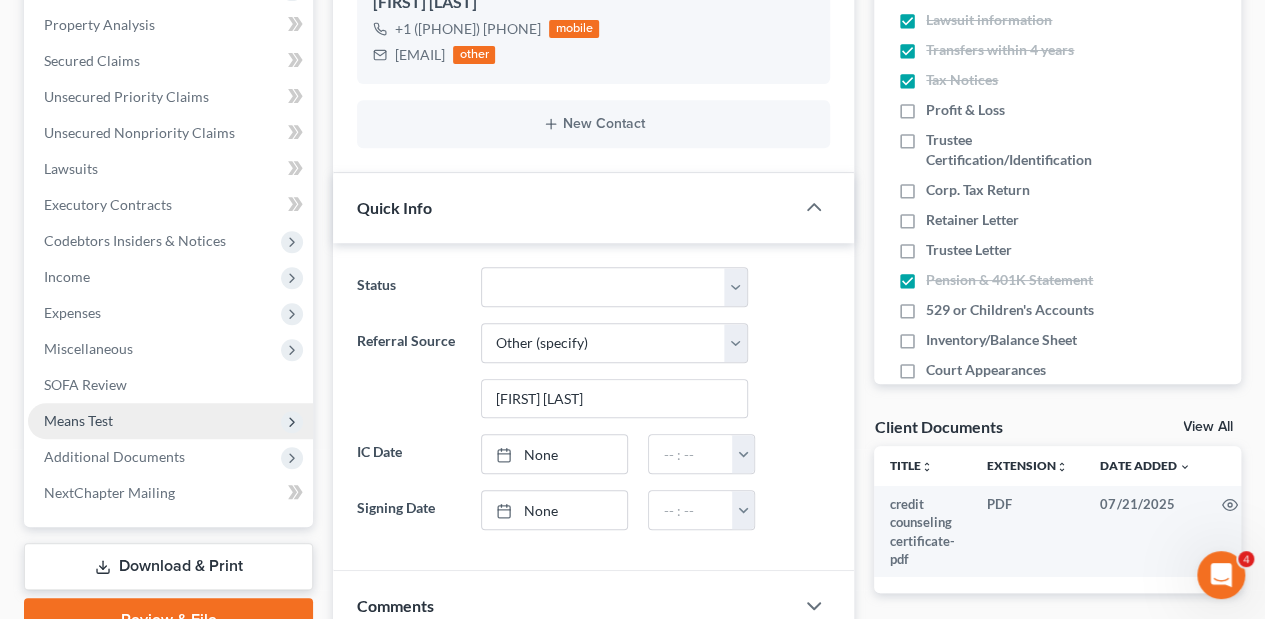 scroll, scrollTop: 400, scrollLeft: 0, axis: vertical 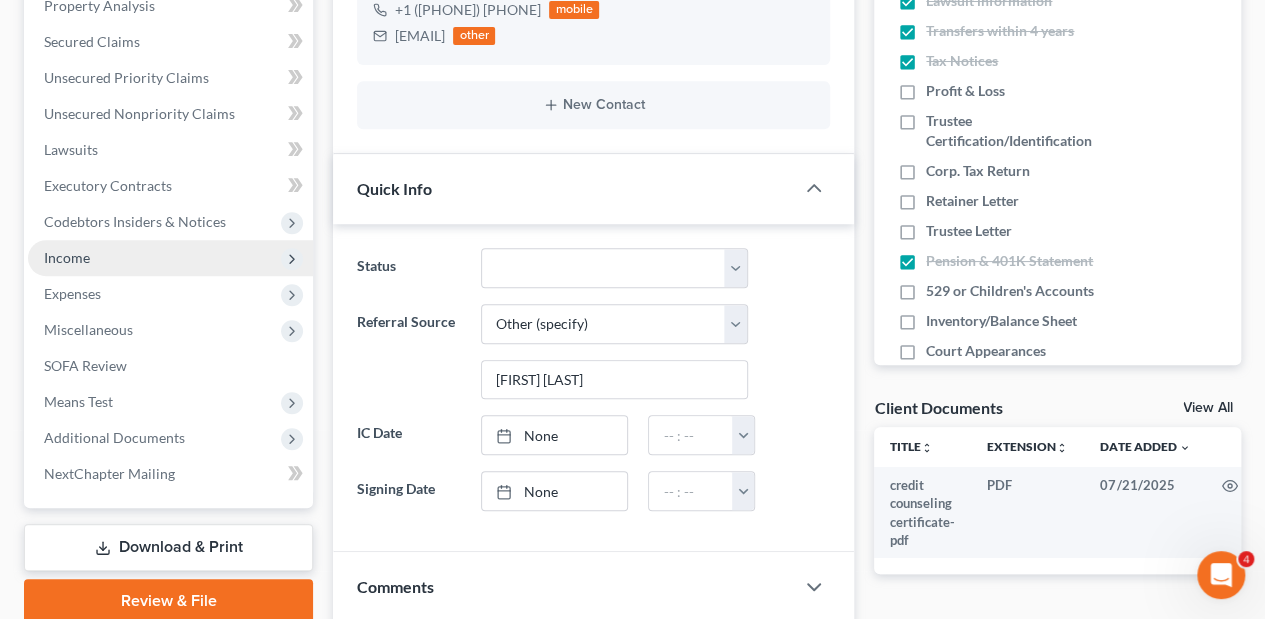 click on "Income" at bounding box center (67, 257) 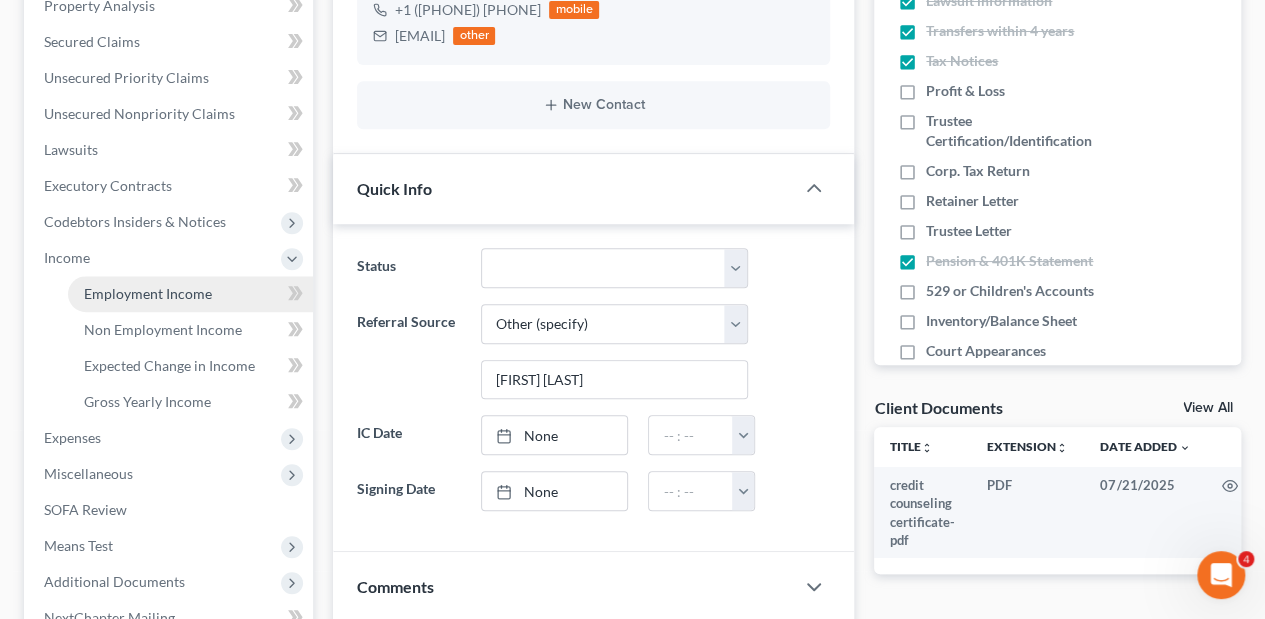 click on "Employment Income" at bounding box center [148, 293] 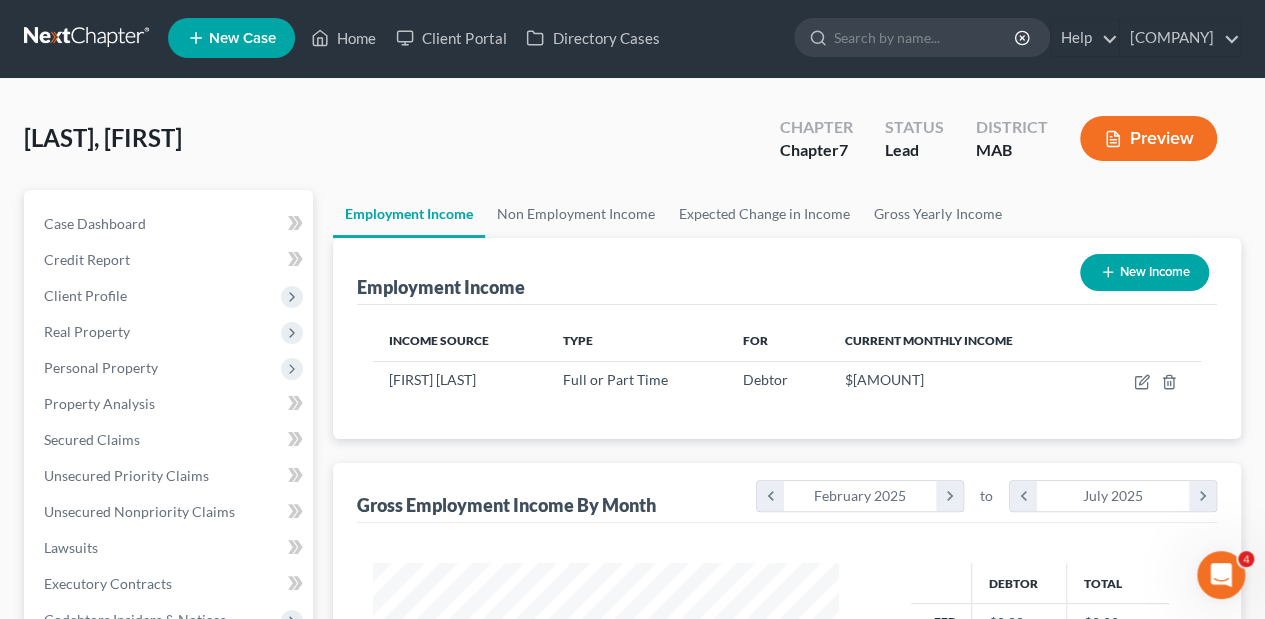 scroll, scrollTop: 0, scrollLeft: 0, axis: both 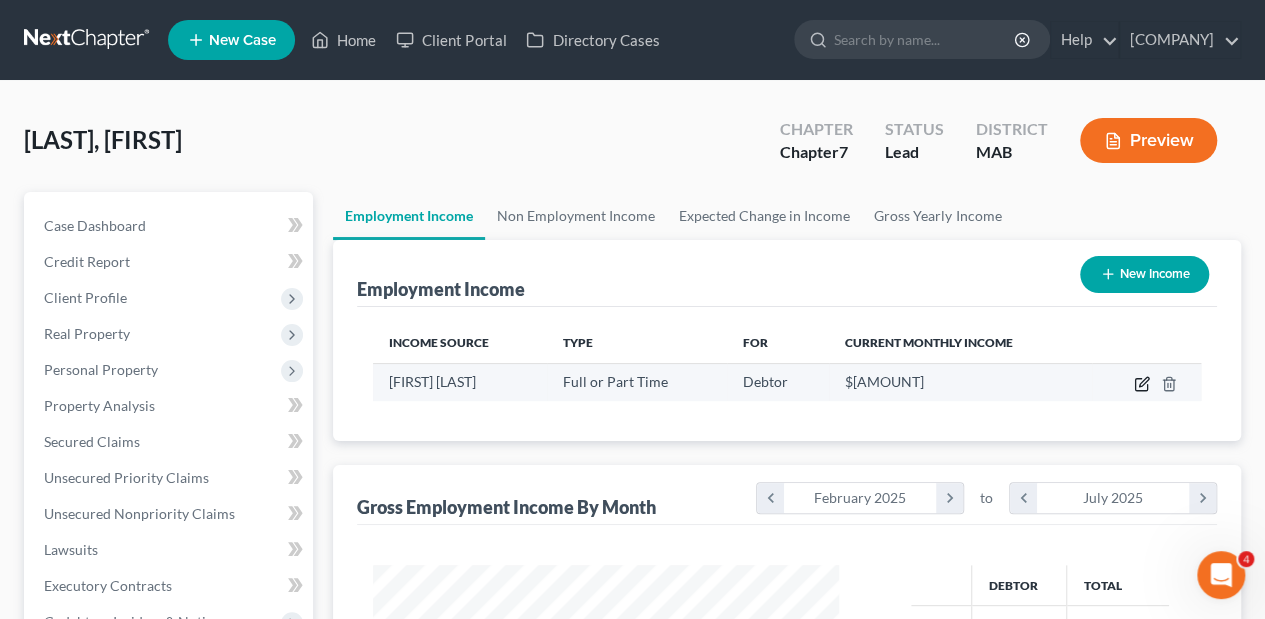 click 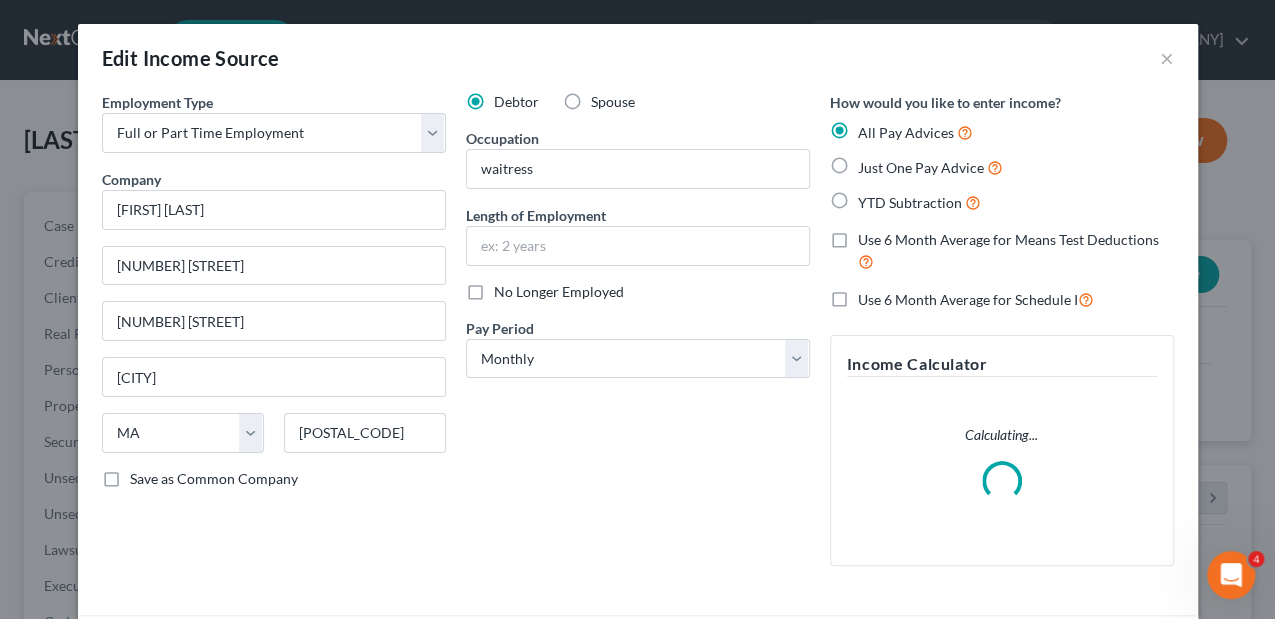 scroll, scrollTop: 999644, scrollLeft: 999489, axis: both 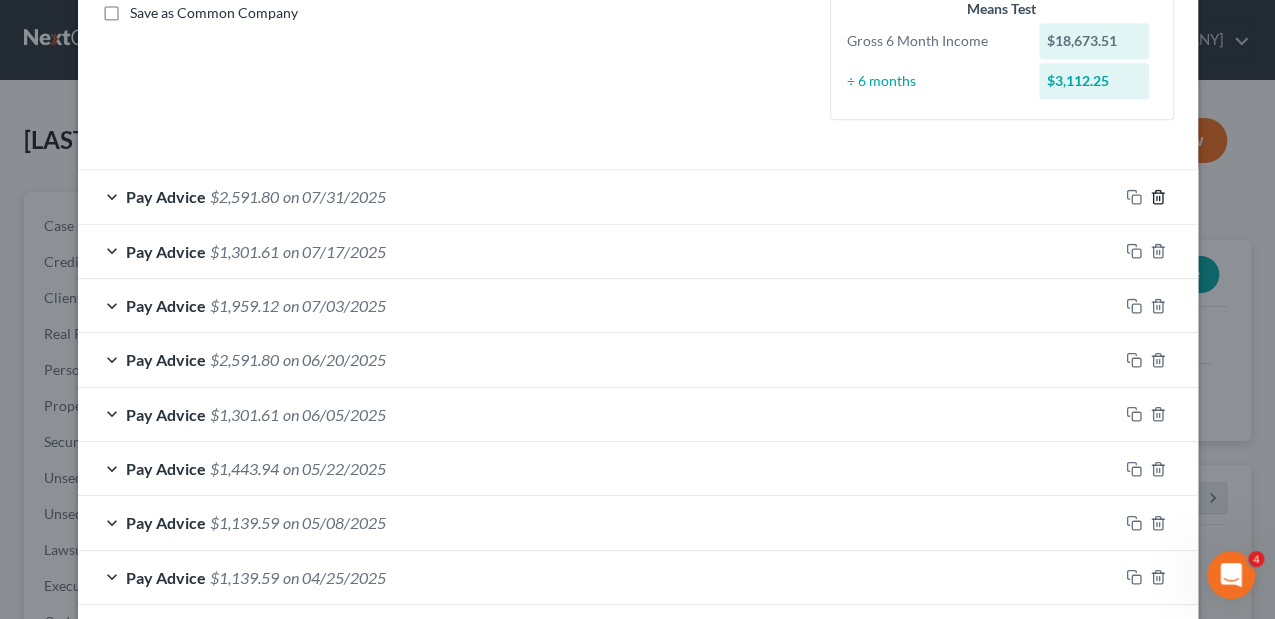 click 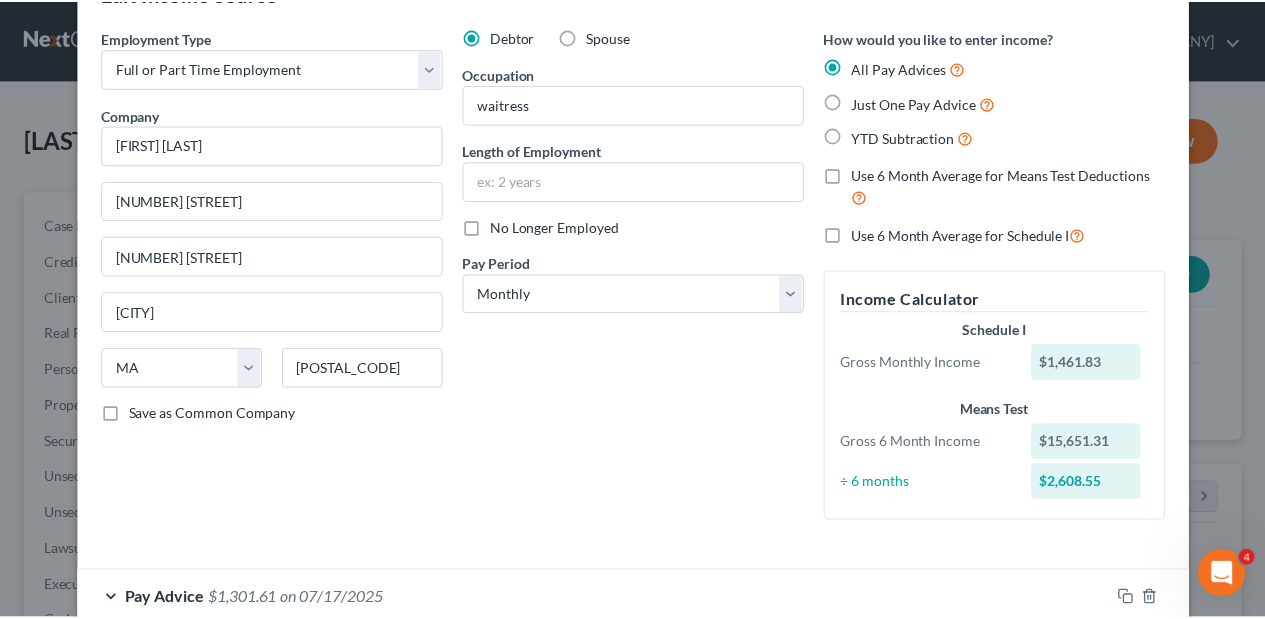 scroll, scrollTop: 0, scrollLeft: 0, axis: both 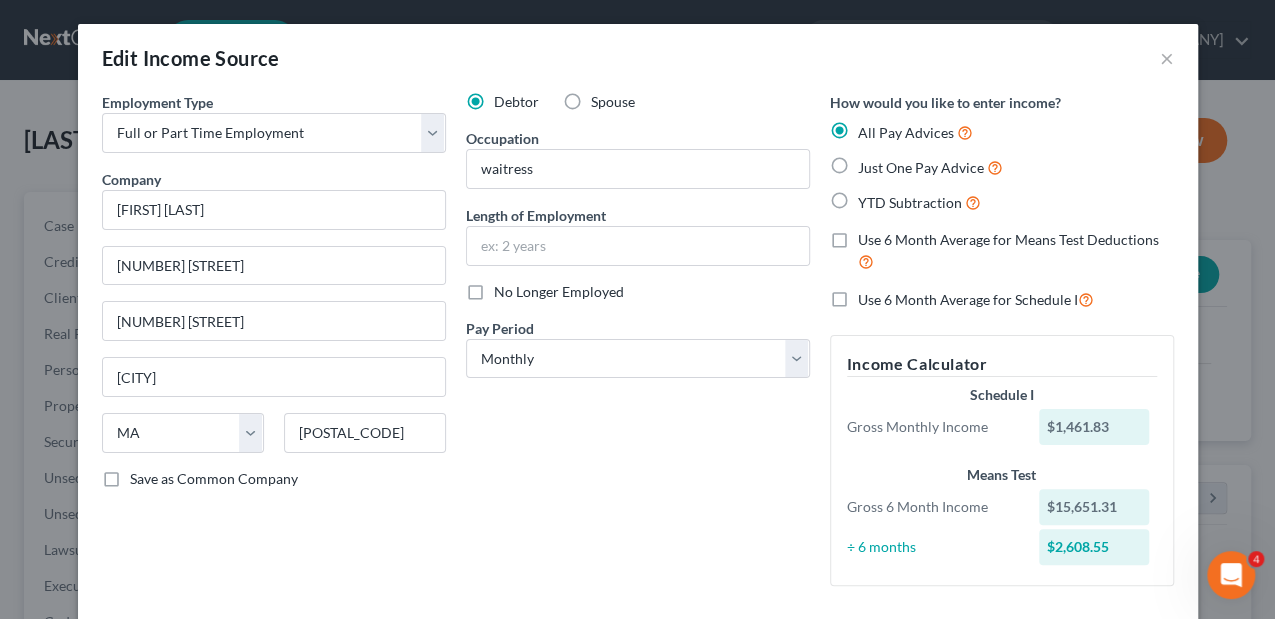 click on "Edit Income Source ×" at bounding box center (638, 58) 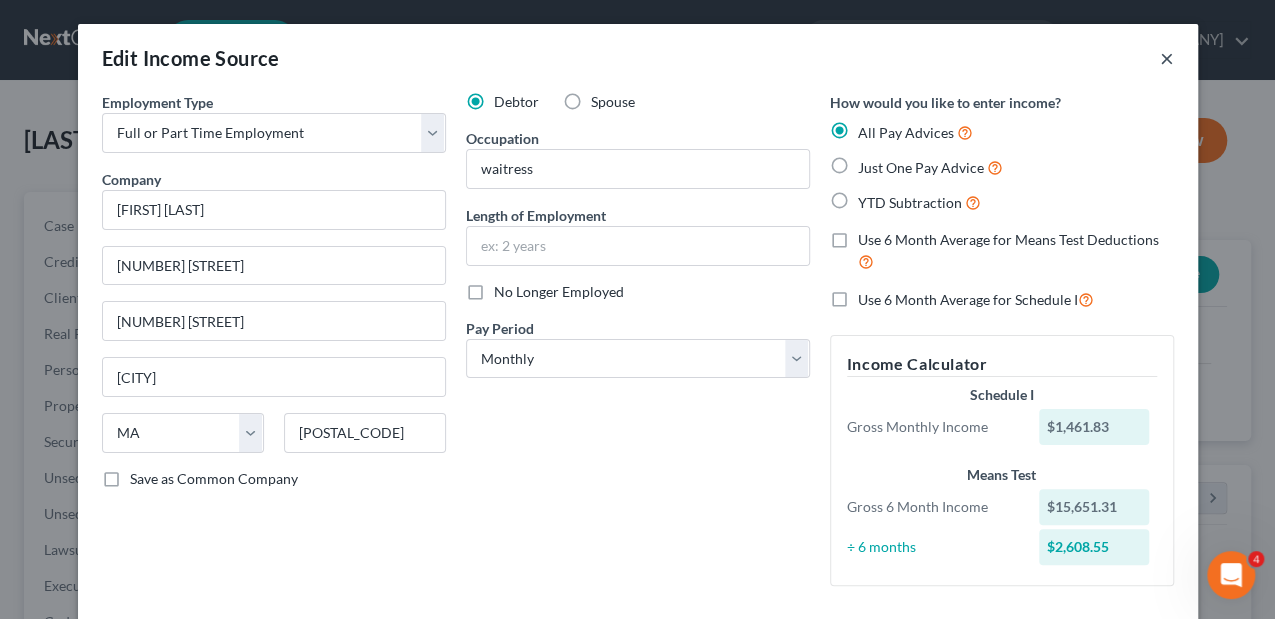 click on "×" at bounding box center [1167, 58] 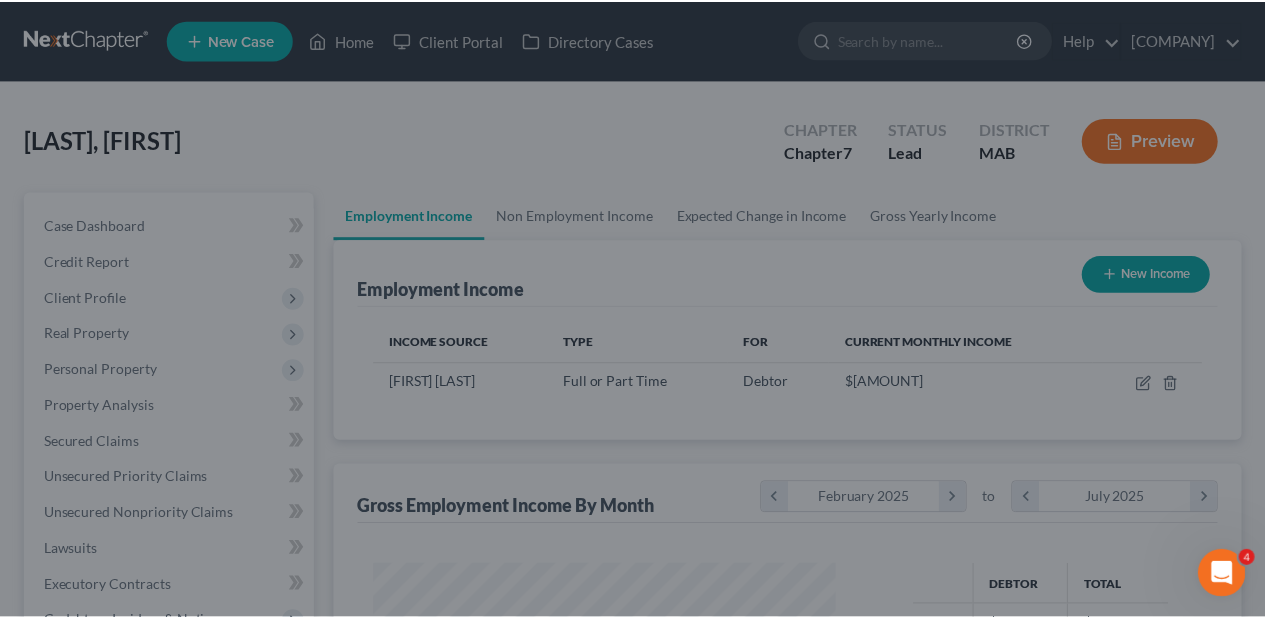 scroll, scrollTop: 356, scrollLeft: 506, axis: both 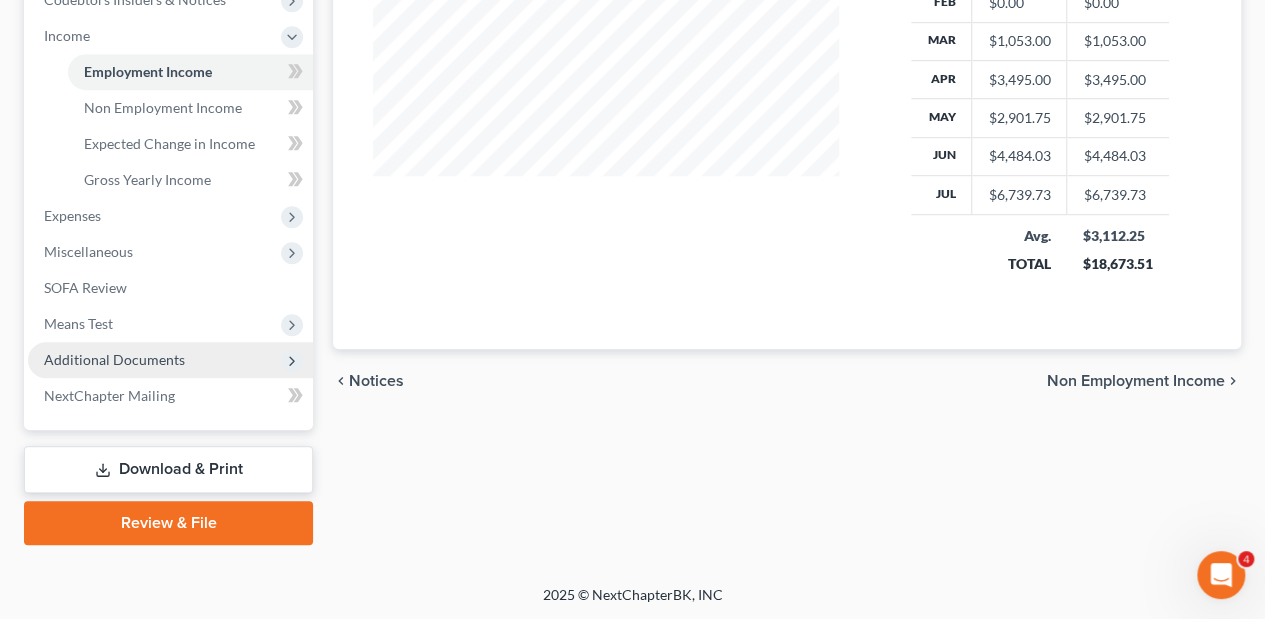 click on "Additional Documents" at bounding box center [114, 359] 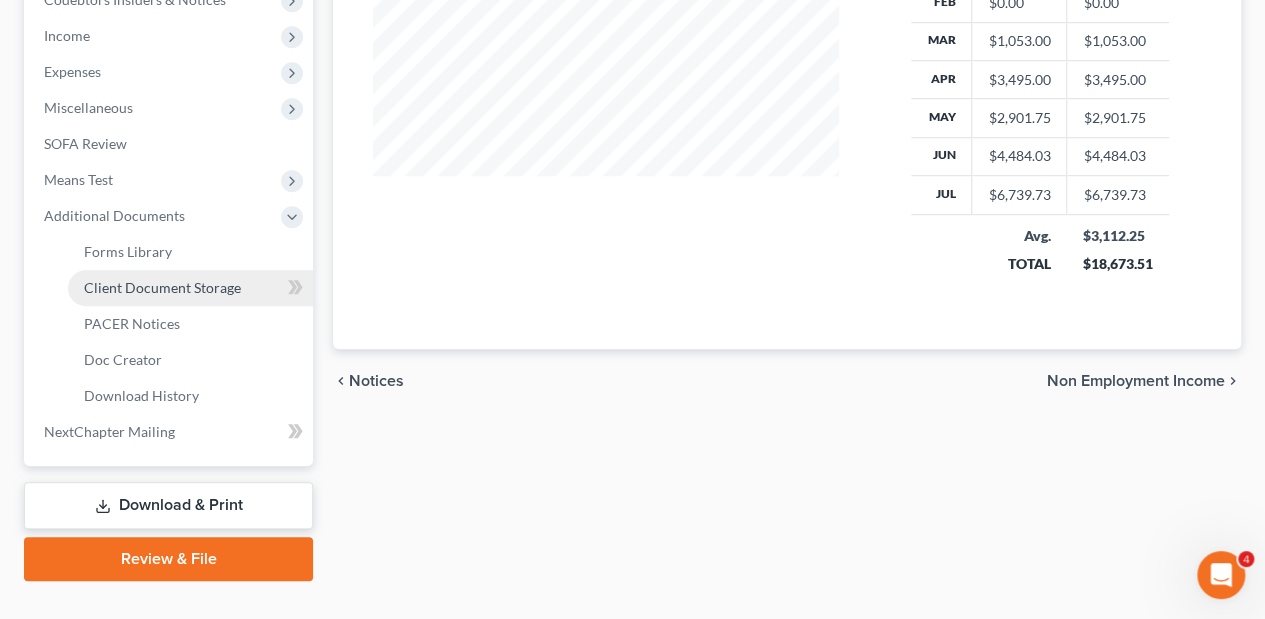 click on "Client Document Storage" at bounding box center [162, 287] 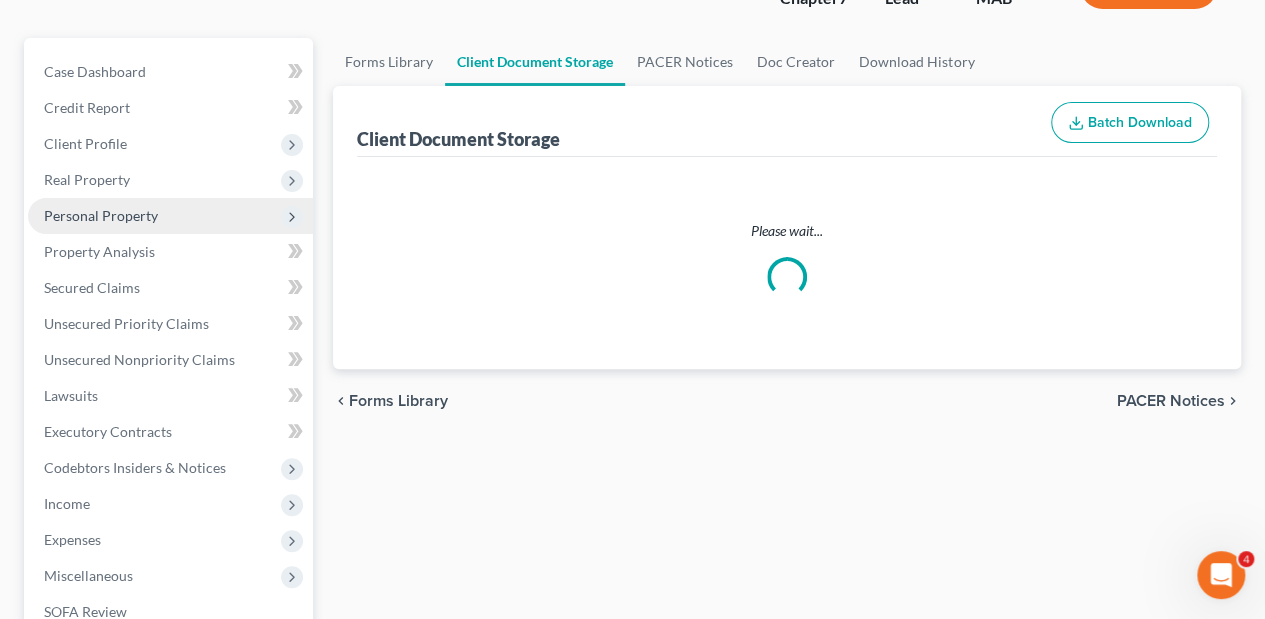 select on "0" 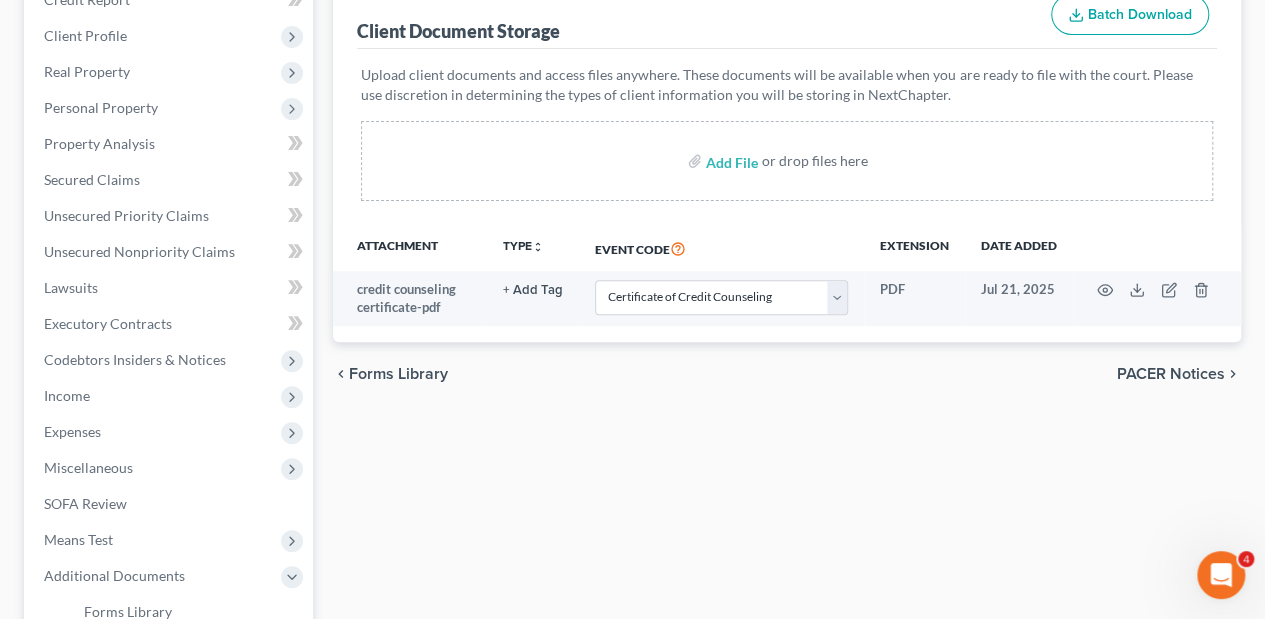 scroll, scrollTop: 266, scrollLeft: 0, axis: vertical 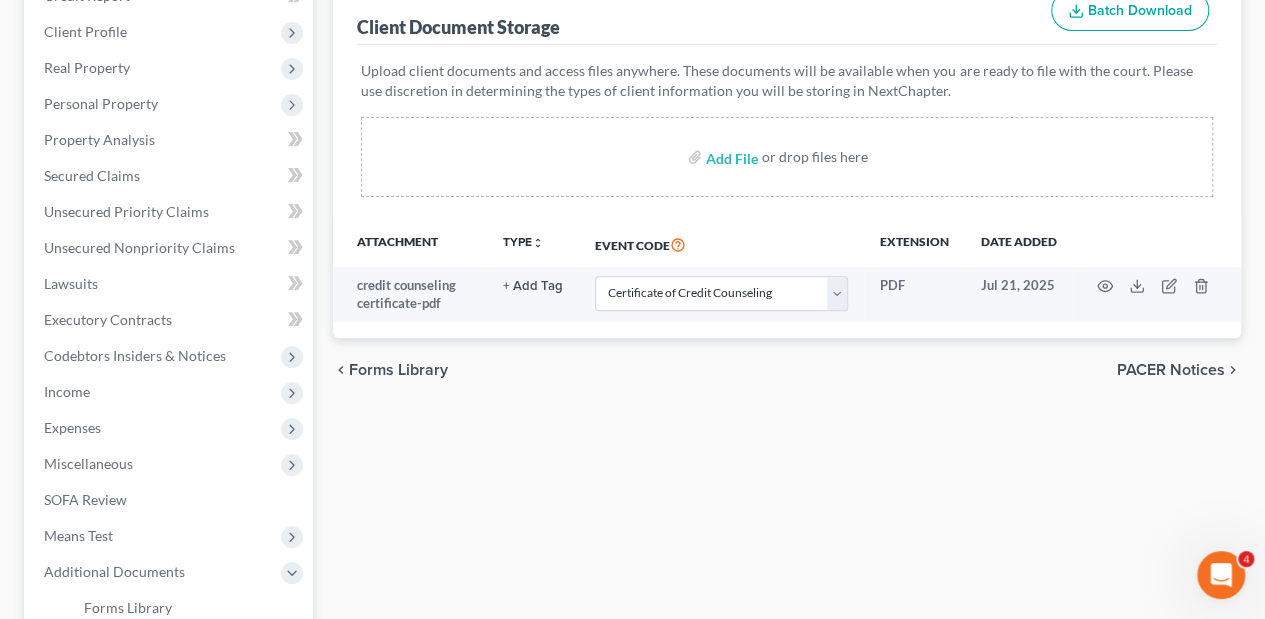 click on "Add File
or drop files here" at bounding box center (787, 157) 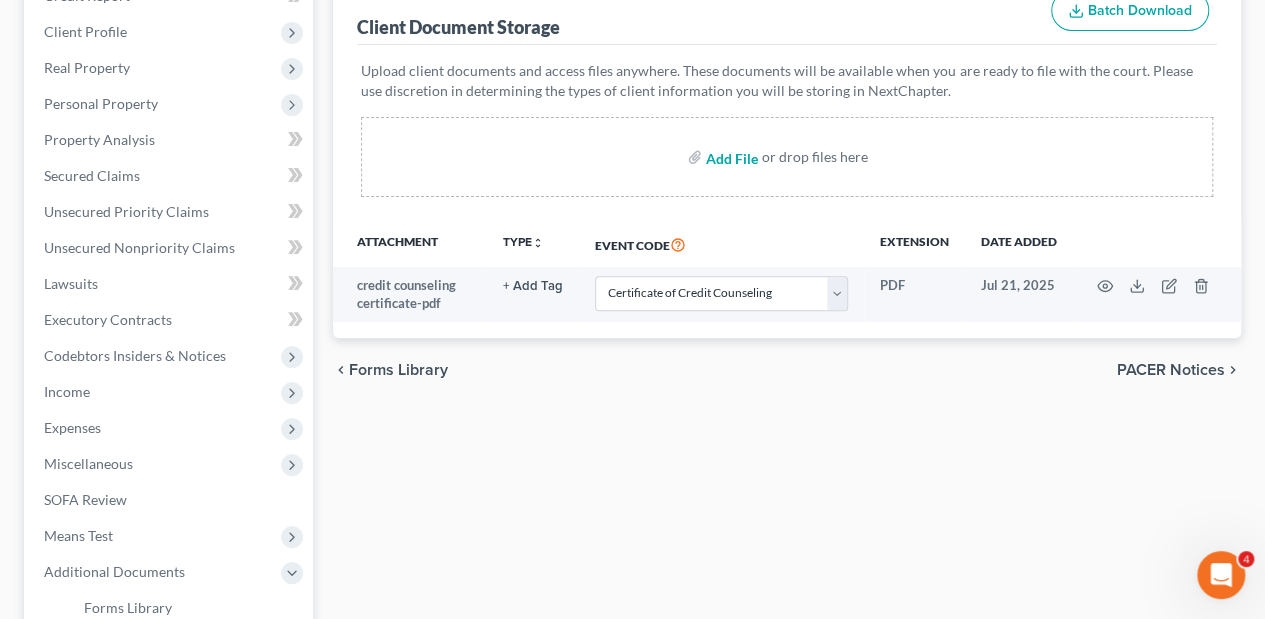 click at bounding box center [730, 157] 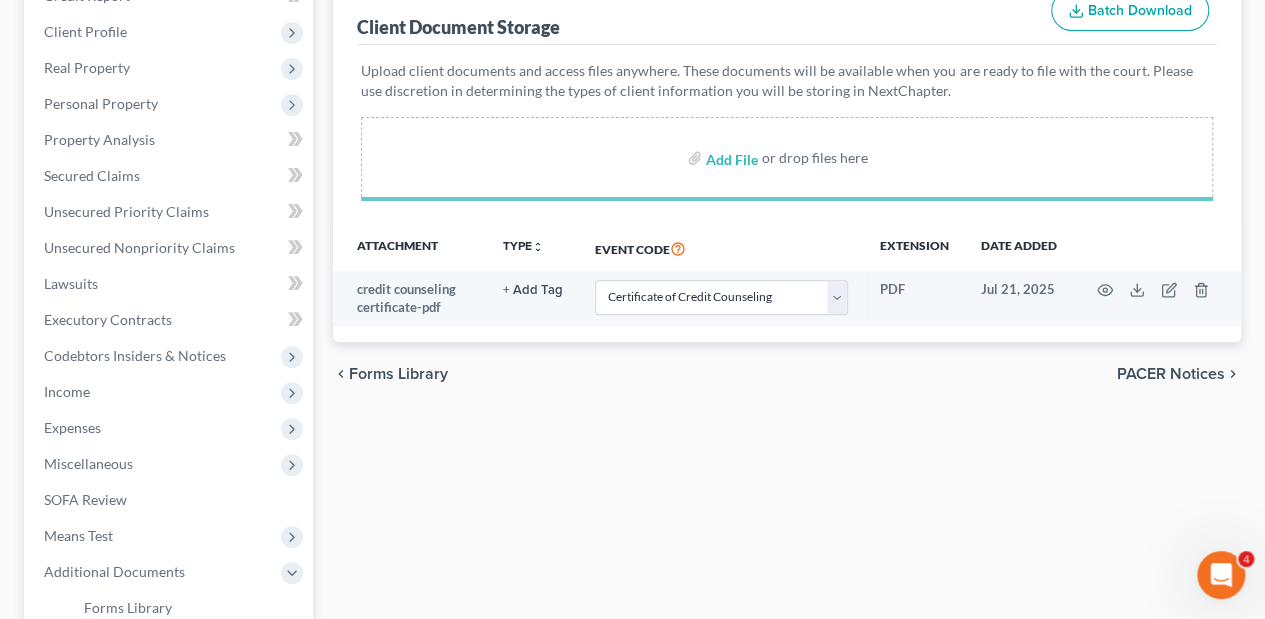select on "0" 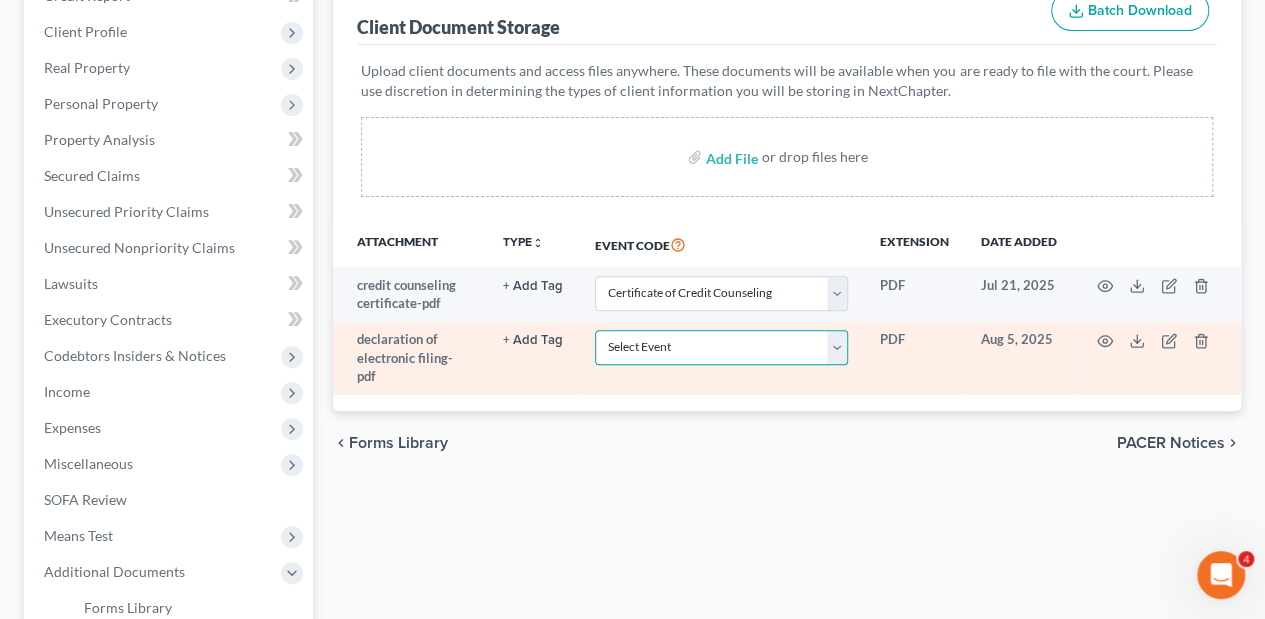 click on "Select Event Certificate of Credit Counseling Chapter 13 Calculation of Disposable Income 122C-2 Chapter 13 Statement of Monthly Income 122C-1 Chapter 7 Means Test Calculation 122A-2 Chapter 7 Statements - Monthly Income (122A-1) / Exemption Presumption of Abuse (122A-1Supp) Declaration Re: Electronic Filing Disclosure of Compensation of Attorney for Debtor Signature Page" at bounding box center [721, 347] 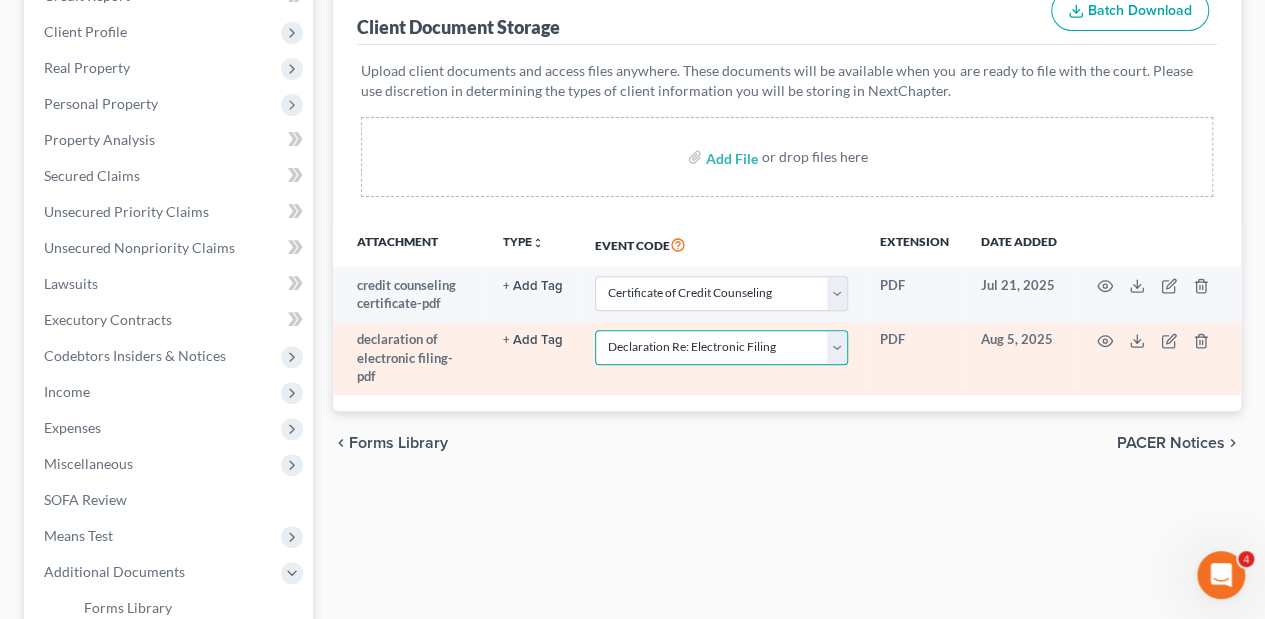 click on "Select Event Certificate of Credit Counseling Chapter 13 Calculation of Disposable Income 122C-2 Chapter 13 Statement of Monthly Income 122C-1 Chapter 7 Means Test Calculation 122A-2 Chapter 7 Statements - Monthly Income (122A-1) / Exemption Presumption of Abuse (122A-1Supp) Declaration Re: Electronic Filing Disclosure of Compensation of Attorney for Debtor Signature Page" at bounding box center [721, 347] 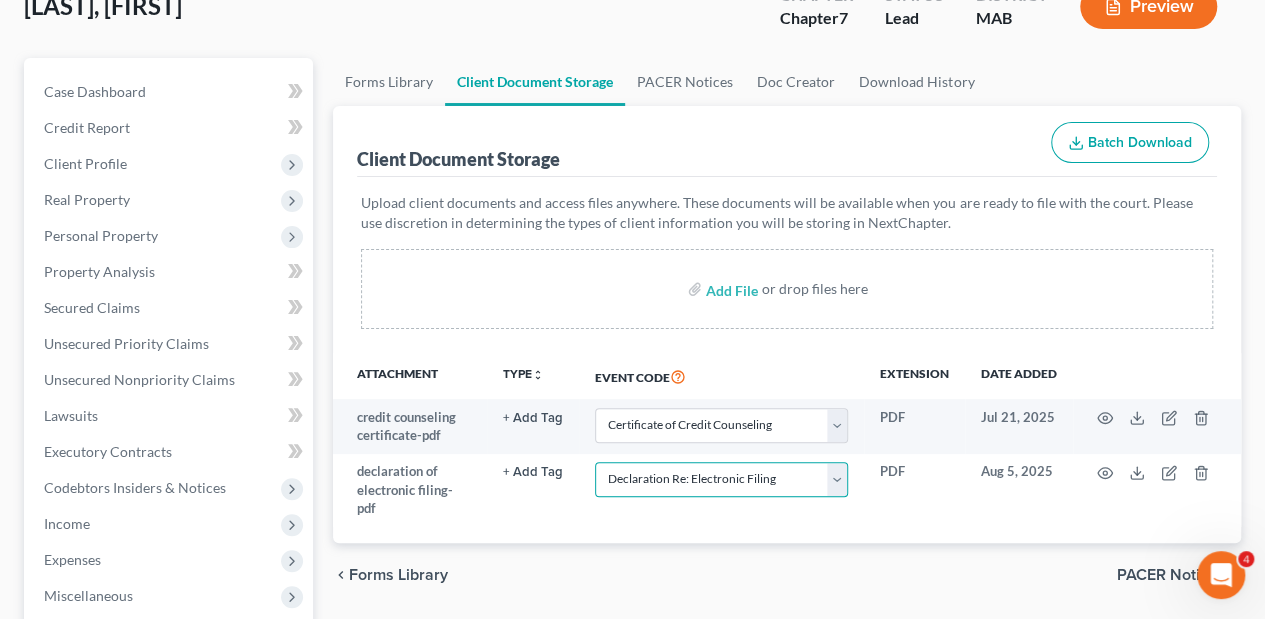 scroll, scrollTop: 0, scrollLeft: 0, axis: both 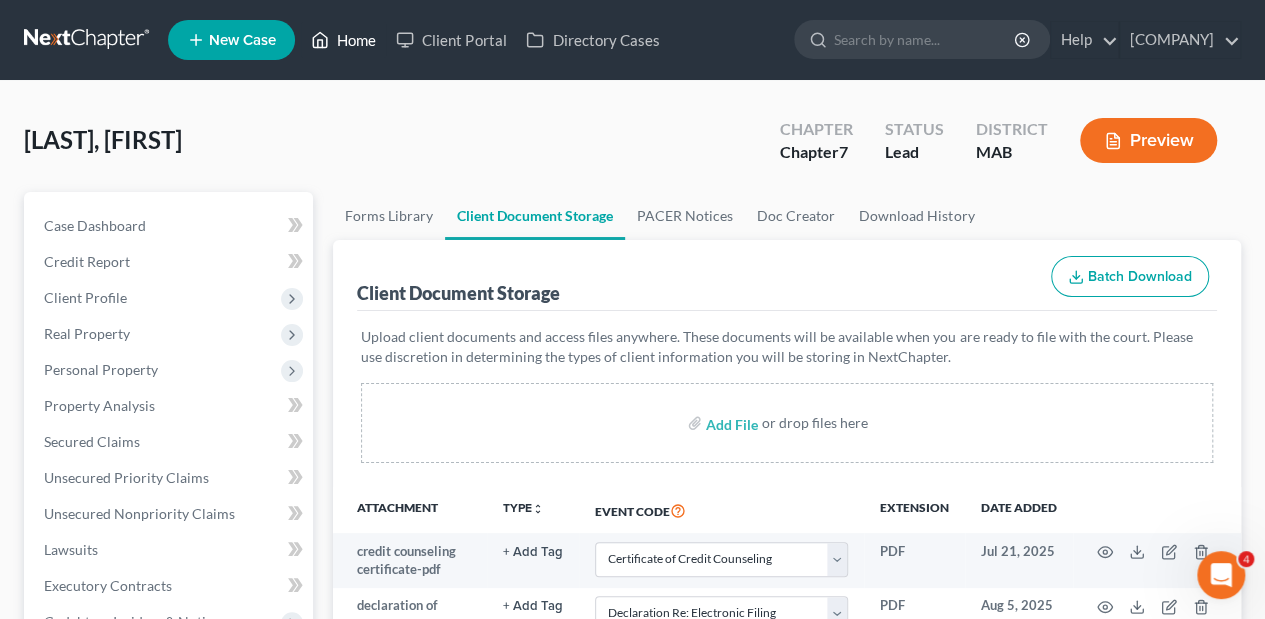 click on "Home" at bounding box center [343, 40] 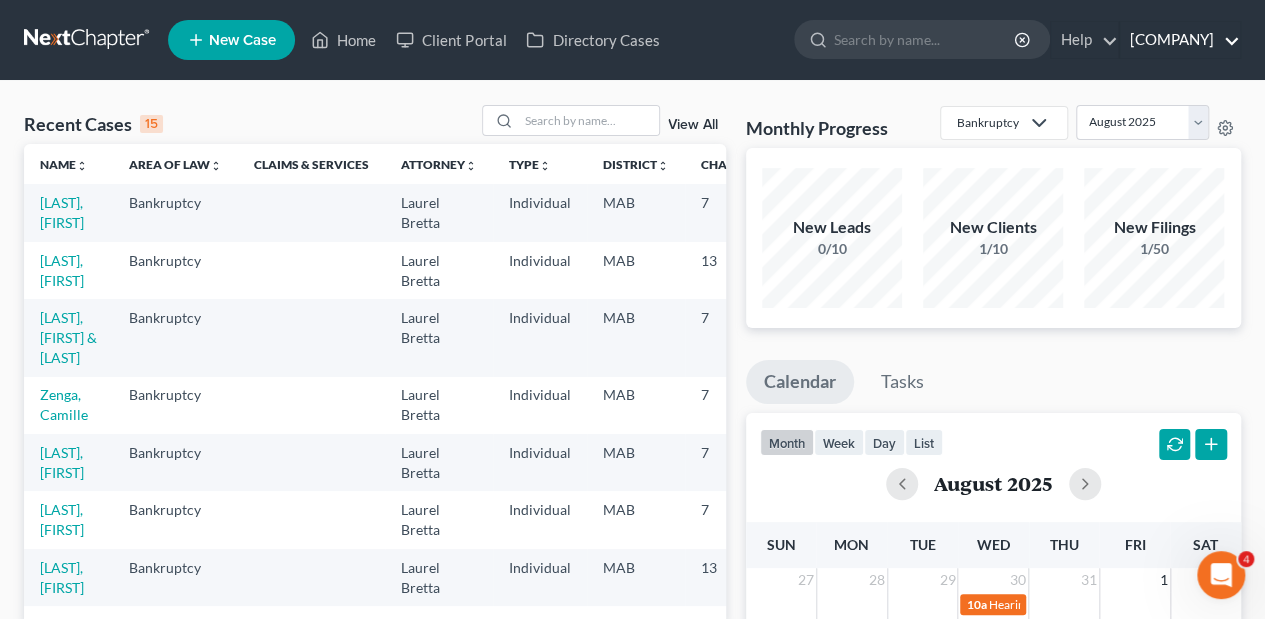 click on "[COMPANY]" at bounding box center [1180, 40] 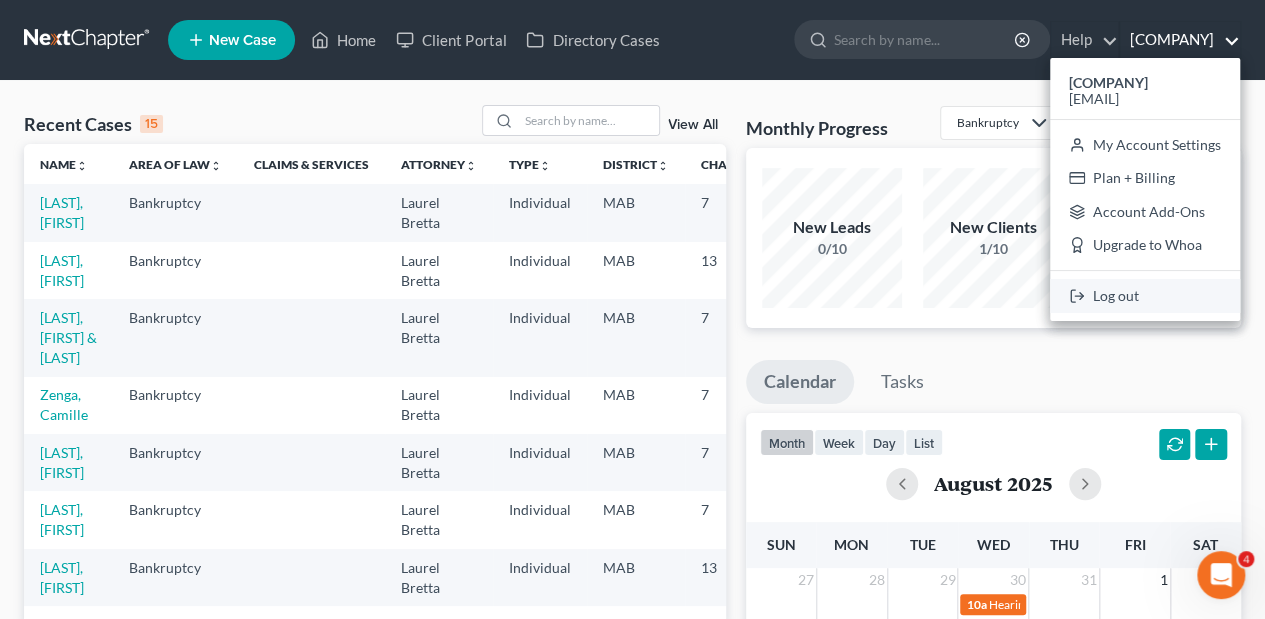 click 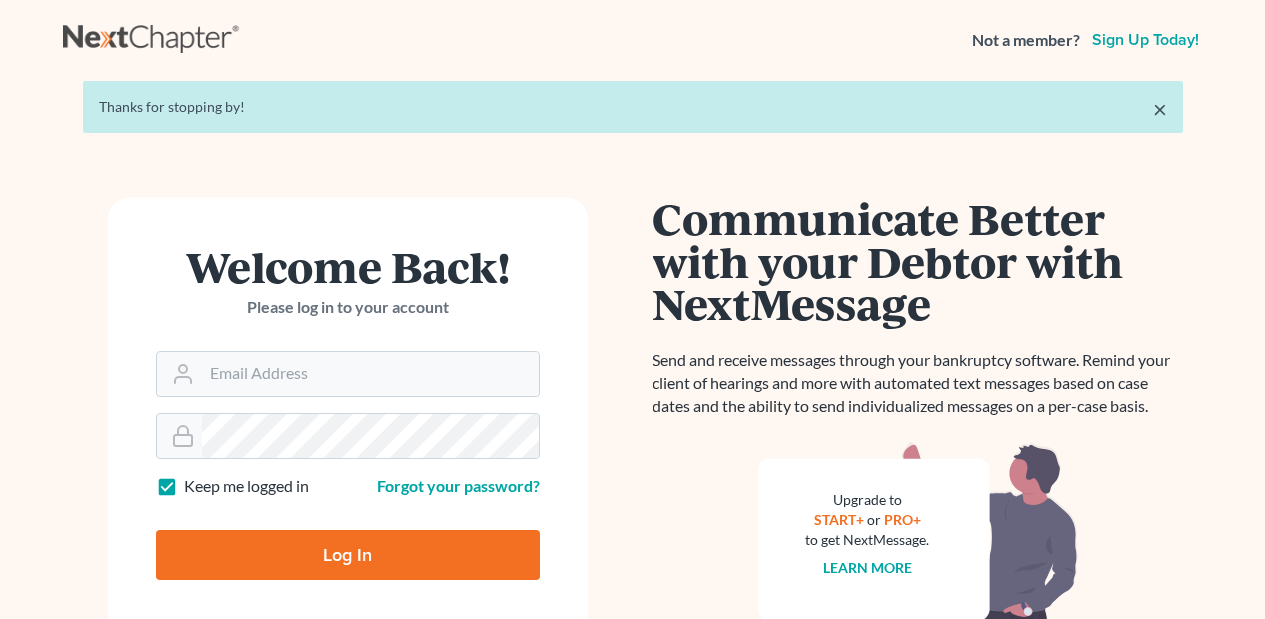 scroll, scrollTop: 0, scrollLeft: 0, axis: both 